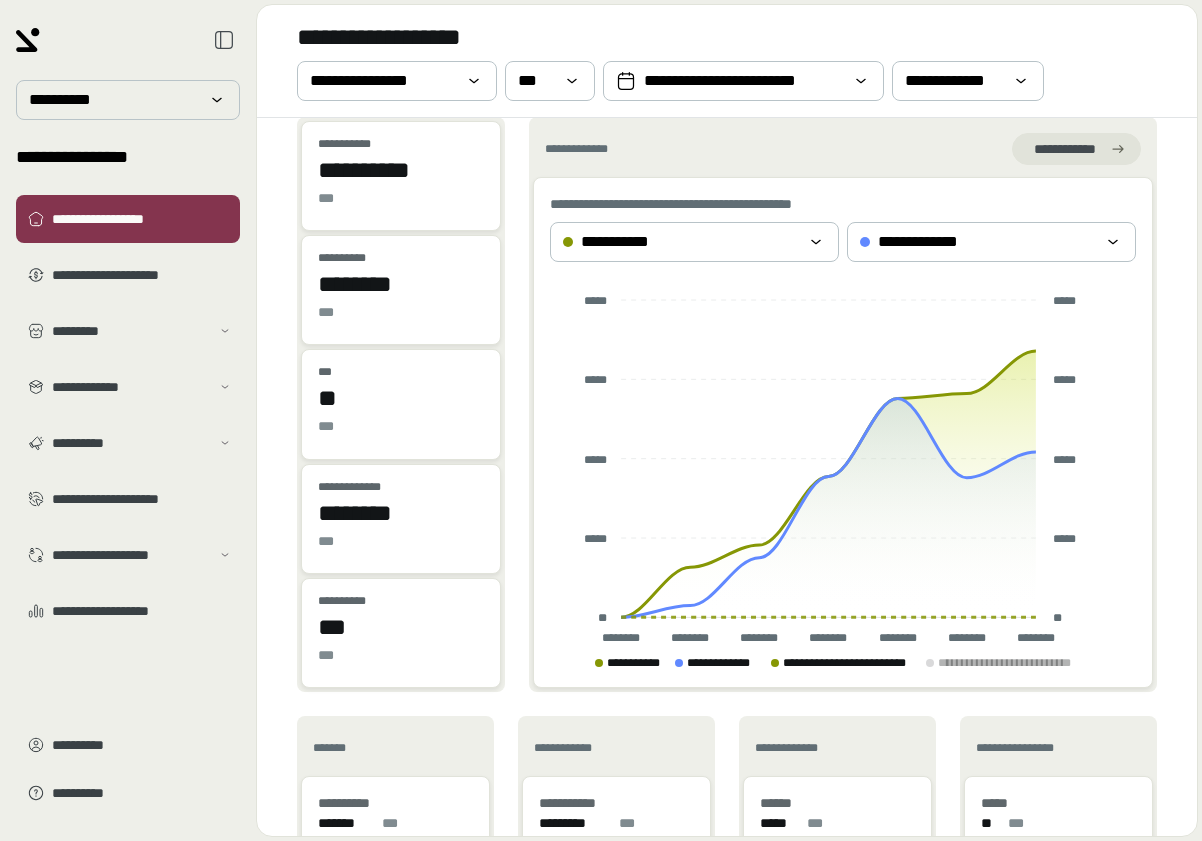 scroll, scrollTop: 0, scrollLeft: 0, axis: both 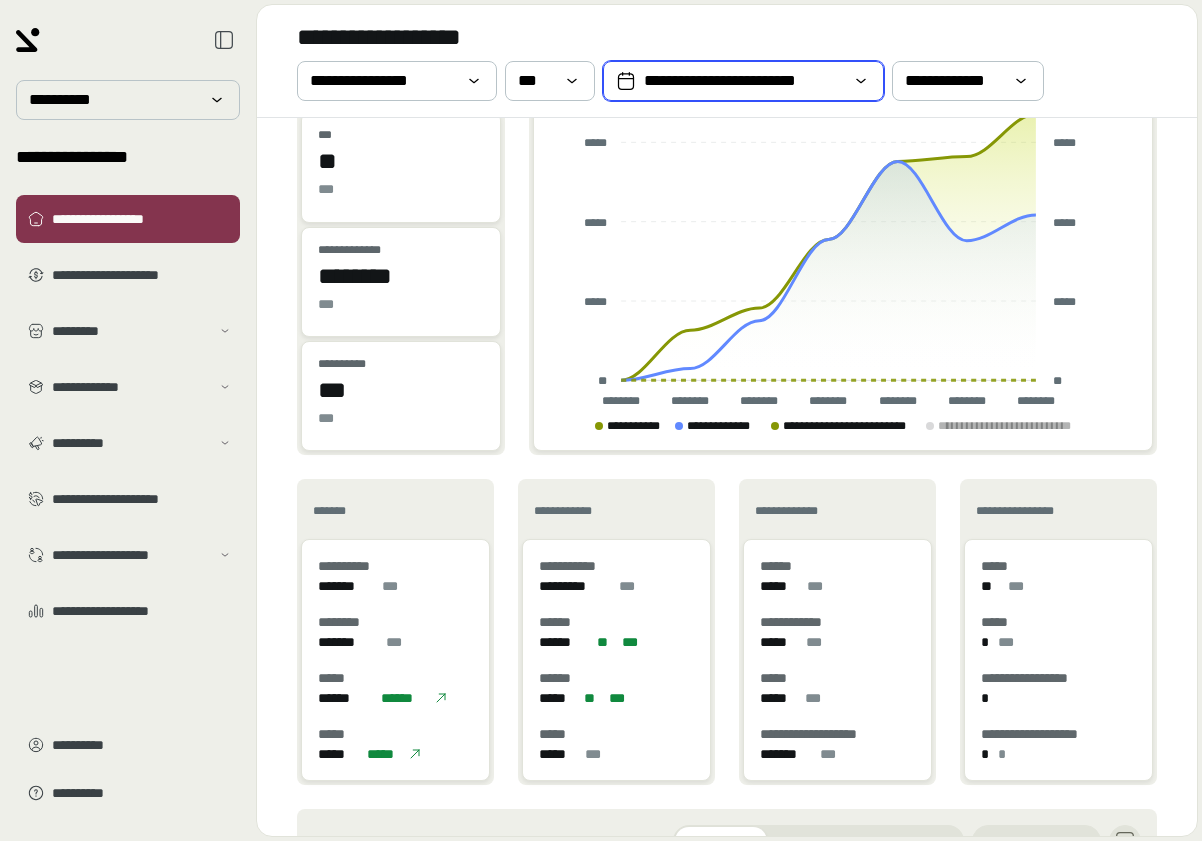 click on "**********" at bounding box center [743, 81] 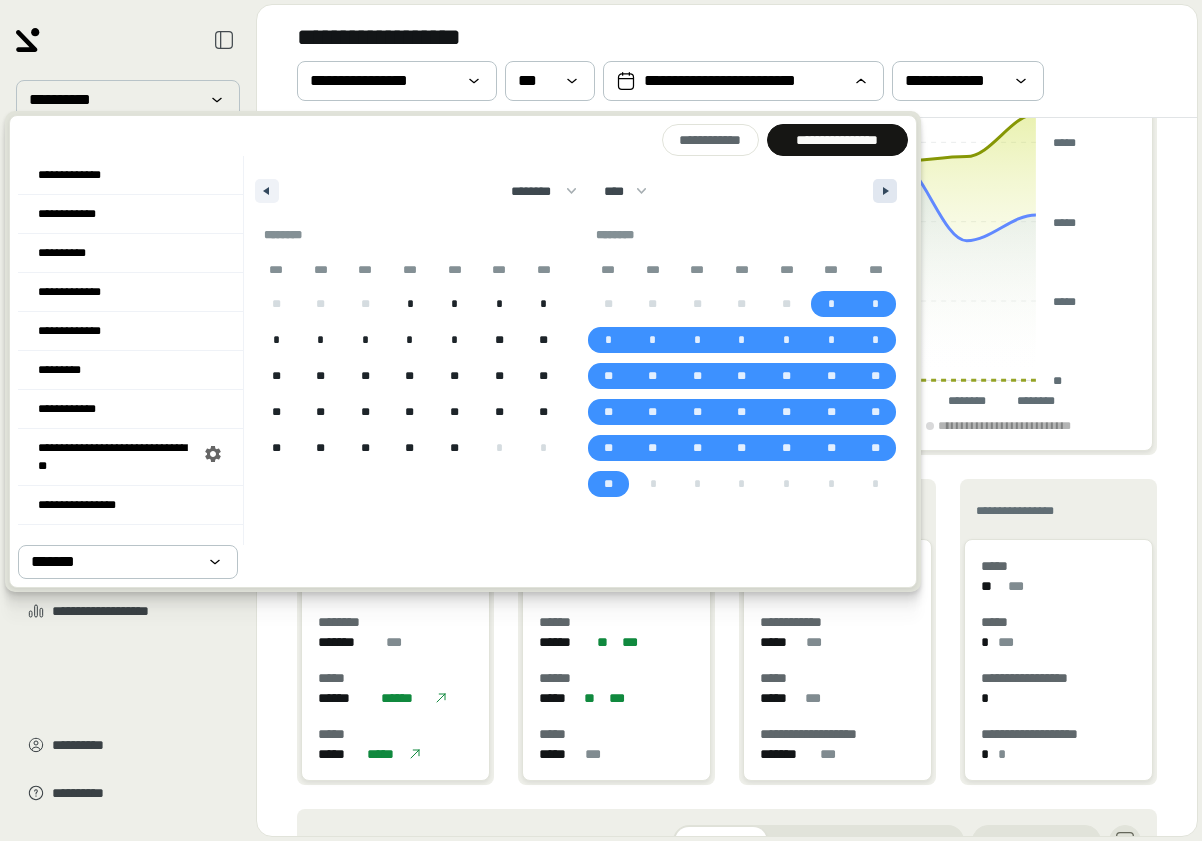 click at bounding box center [885, 191] 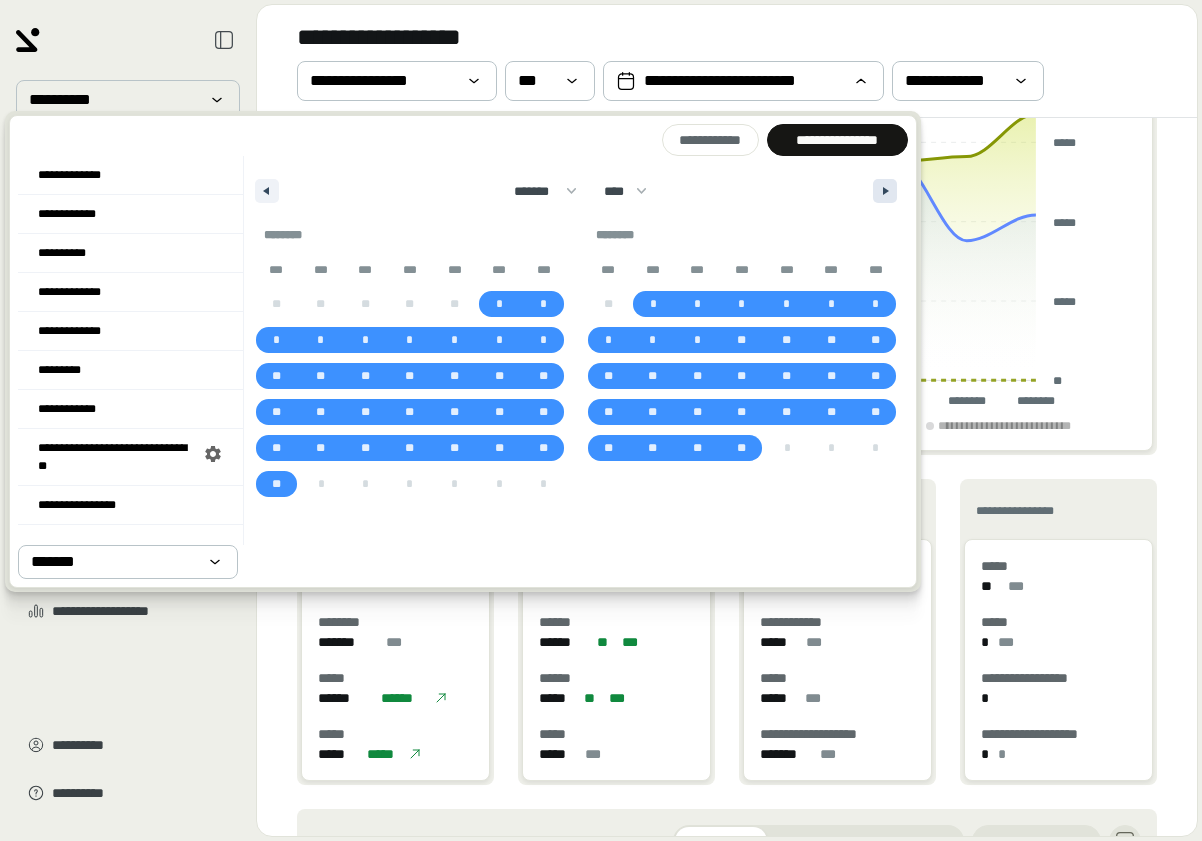 click at bounding box center (885, 191) 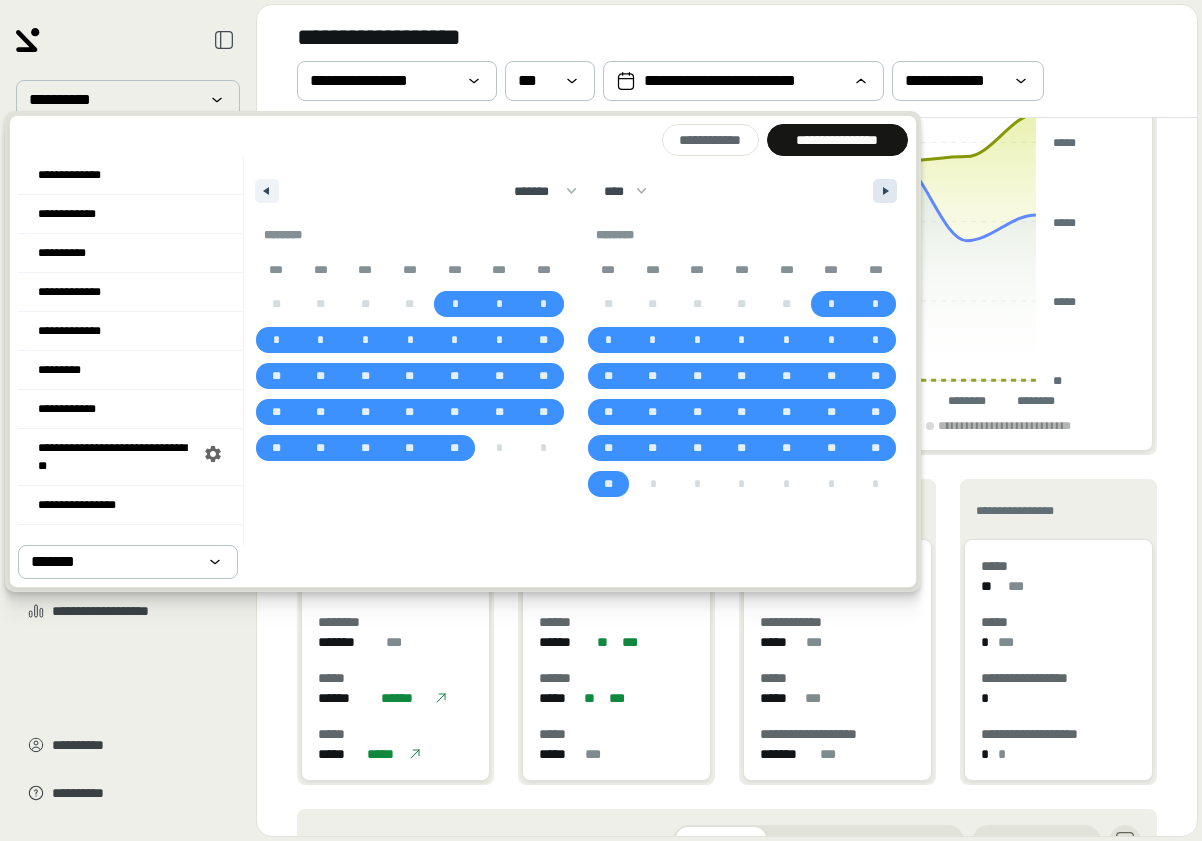 click at bounding box center (885, 191) 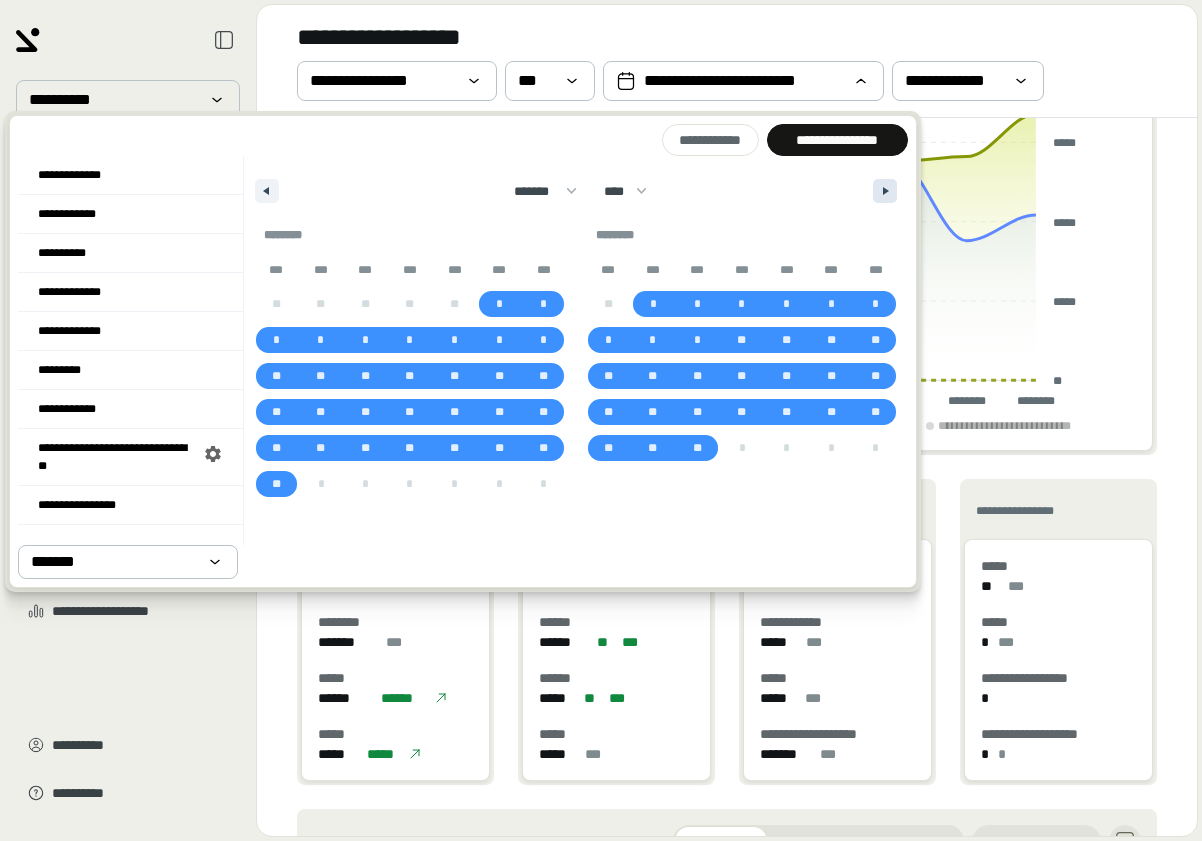 click at bounding box center [885, 191] 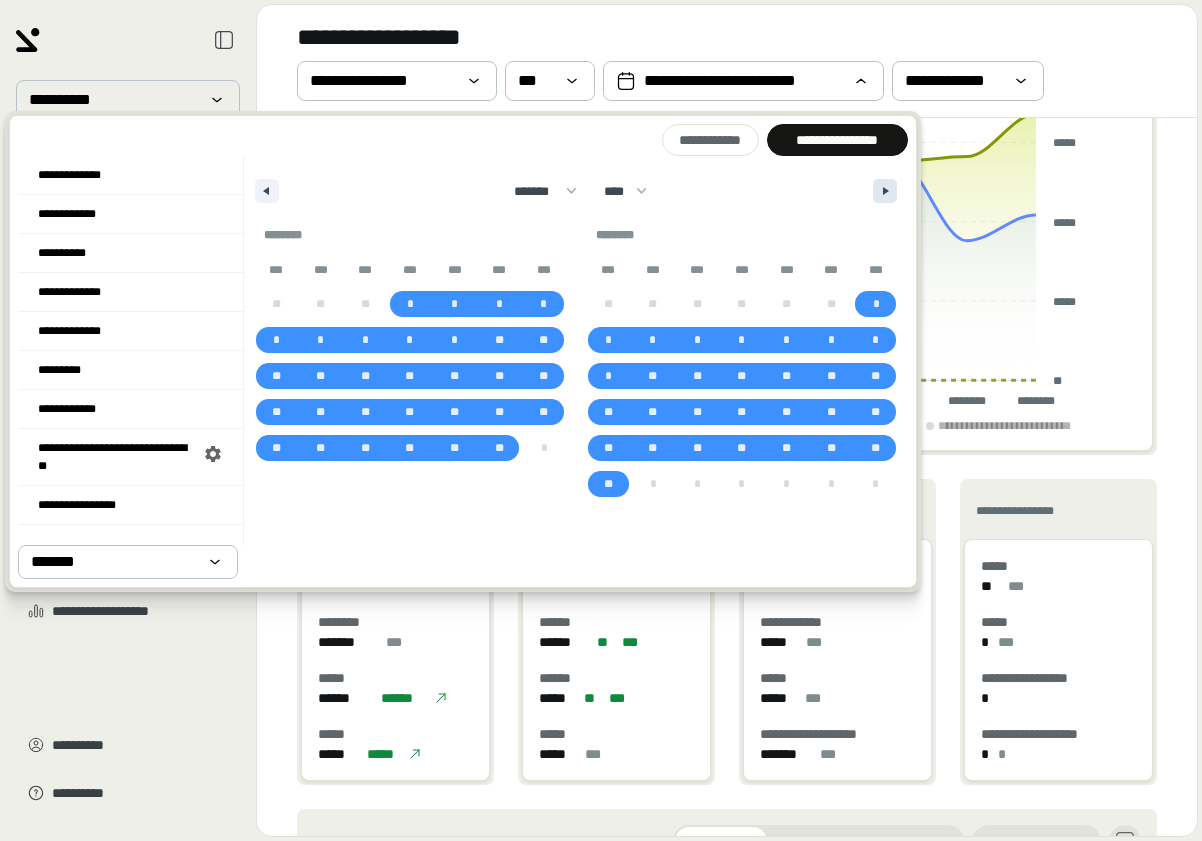 click at bounding box center [885, 191] 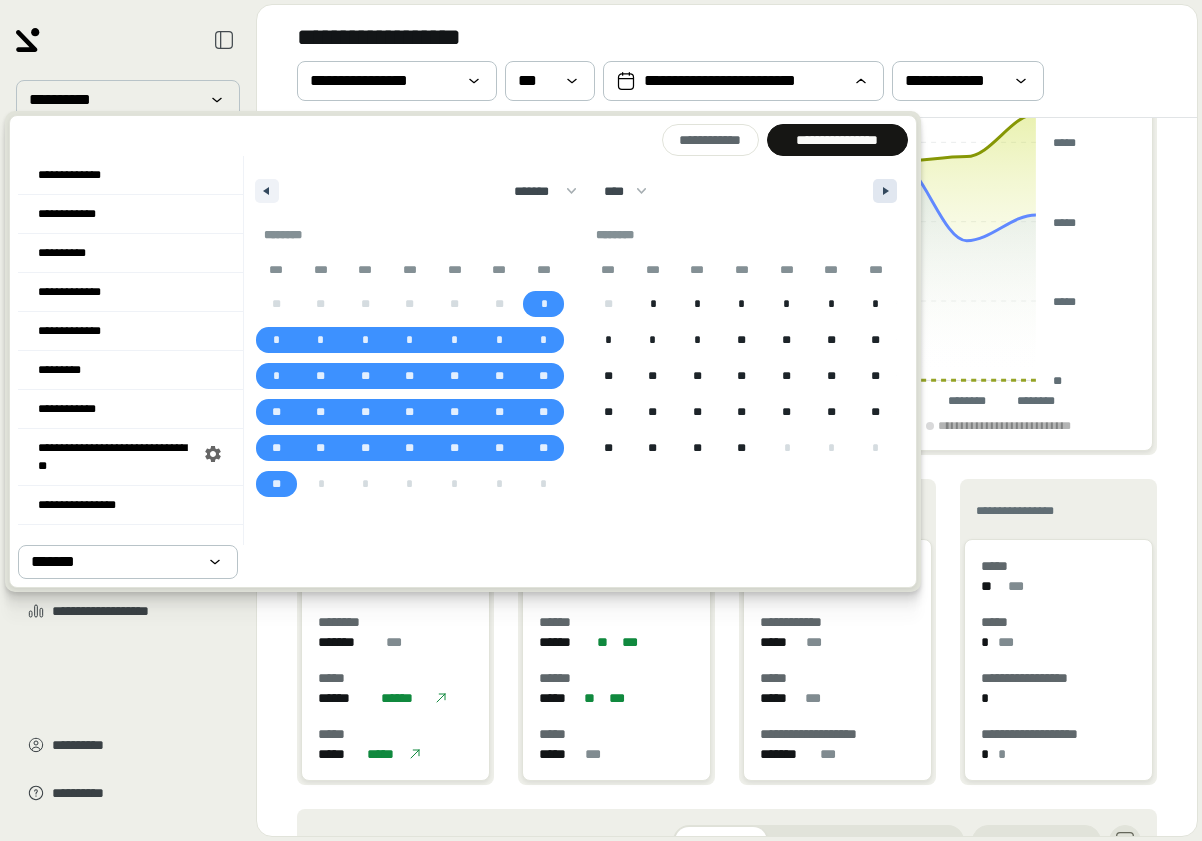 click at bounding box center [885, 191] 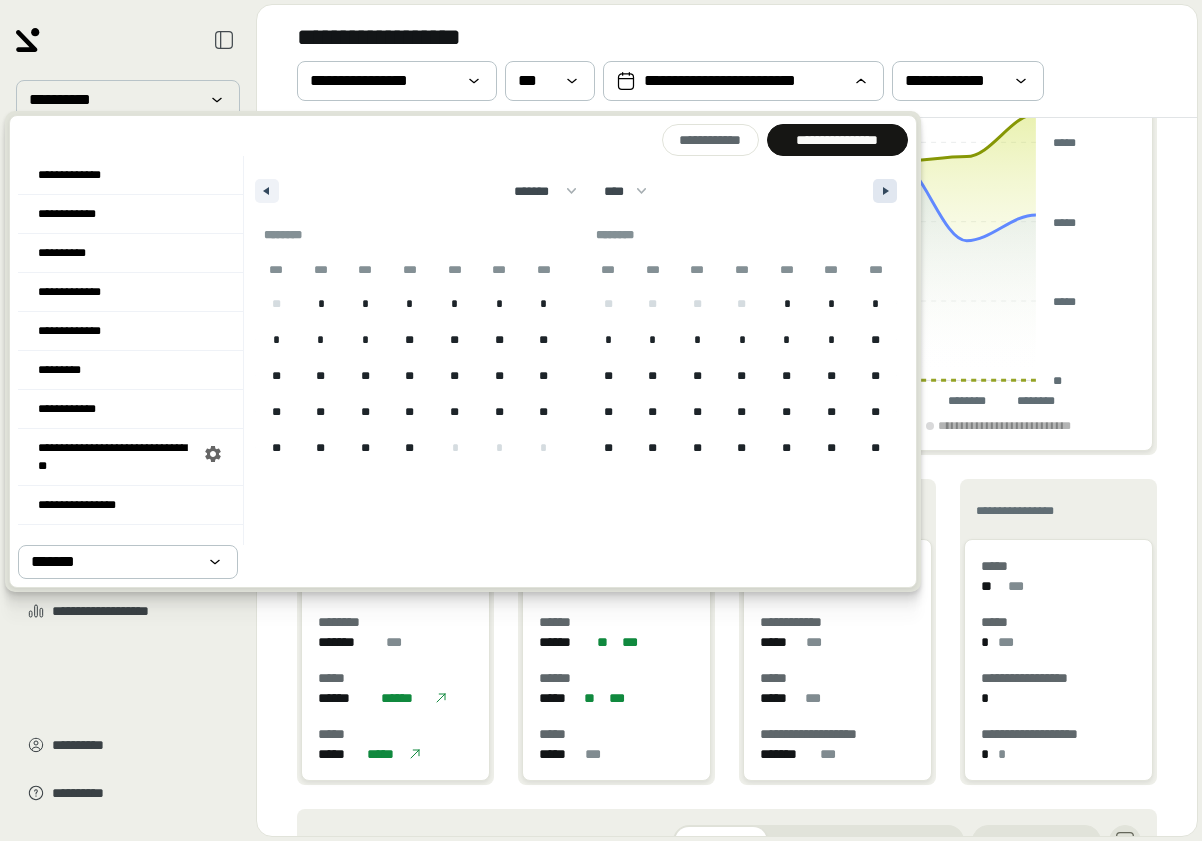 click at bounding box center [885, 191] 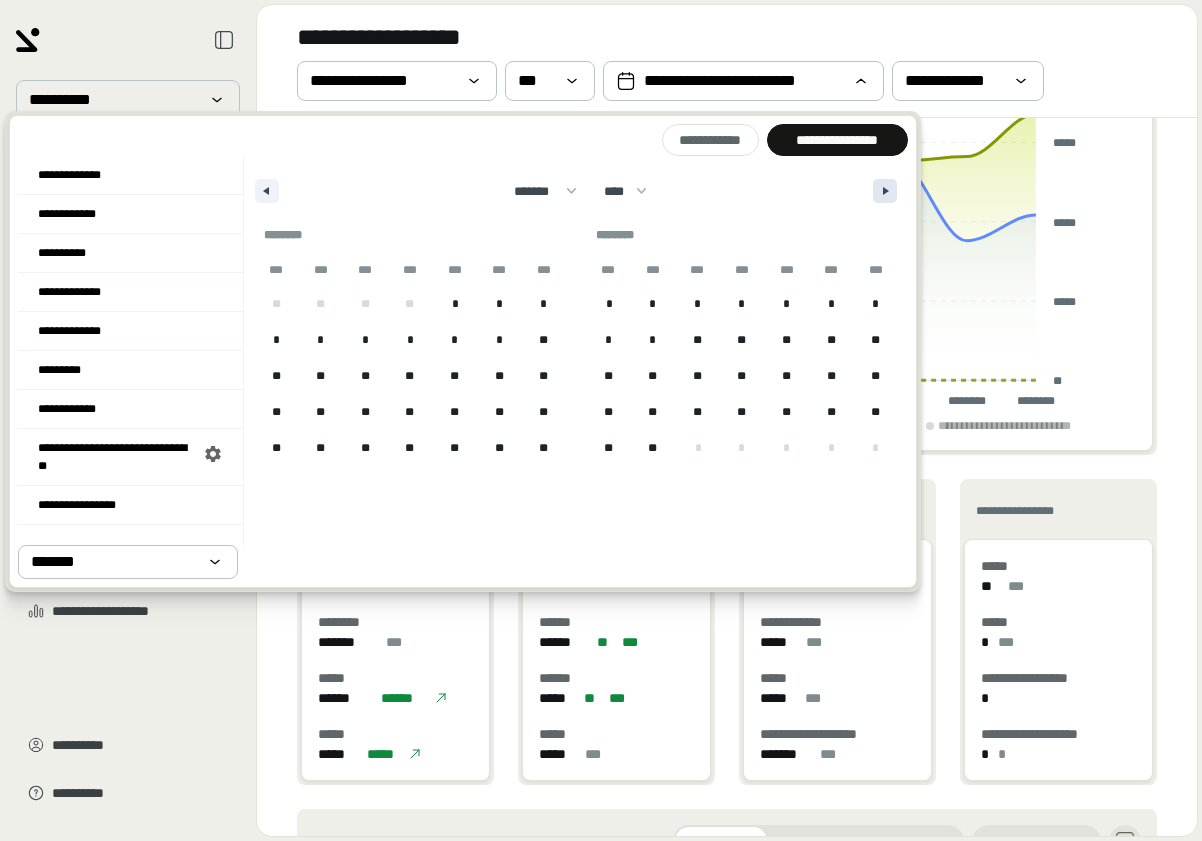 click at bounding box center (885, 191) 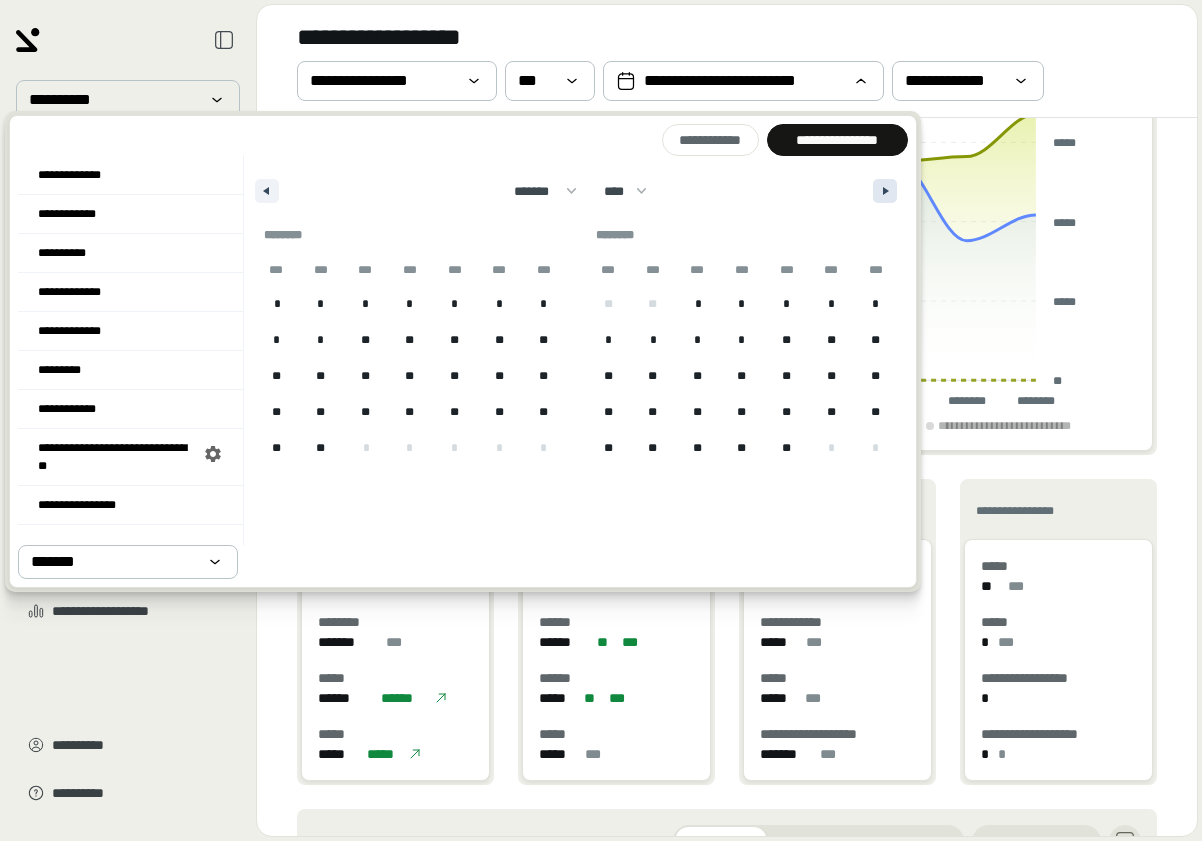click at bounding box center (885, 191) 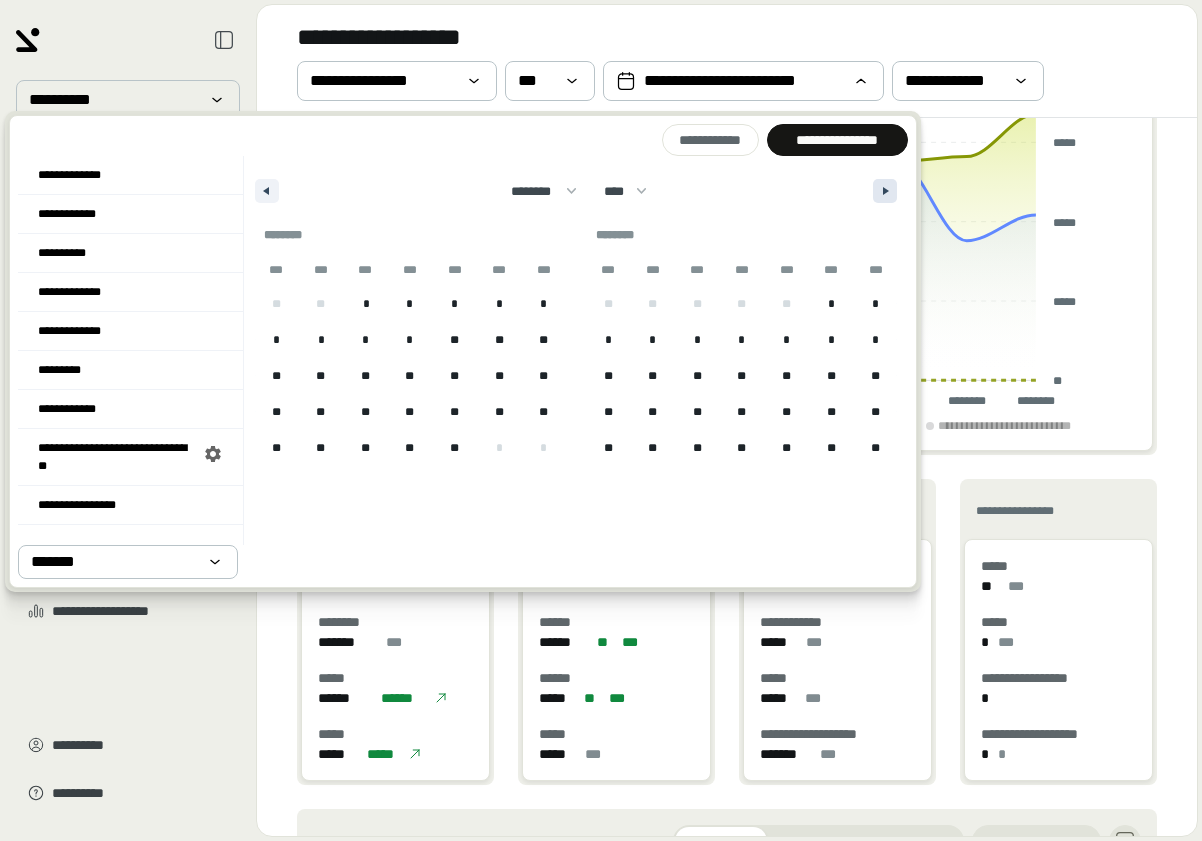 click at bounding box center (885, 191) 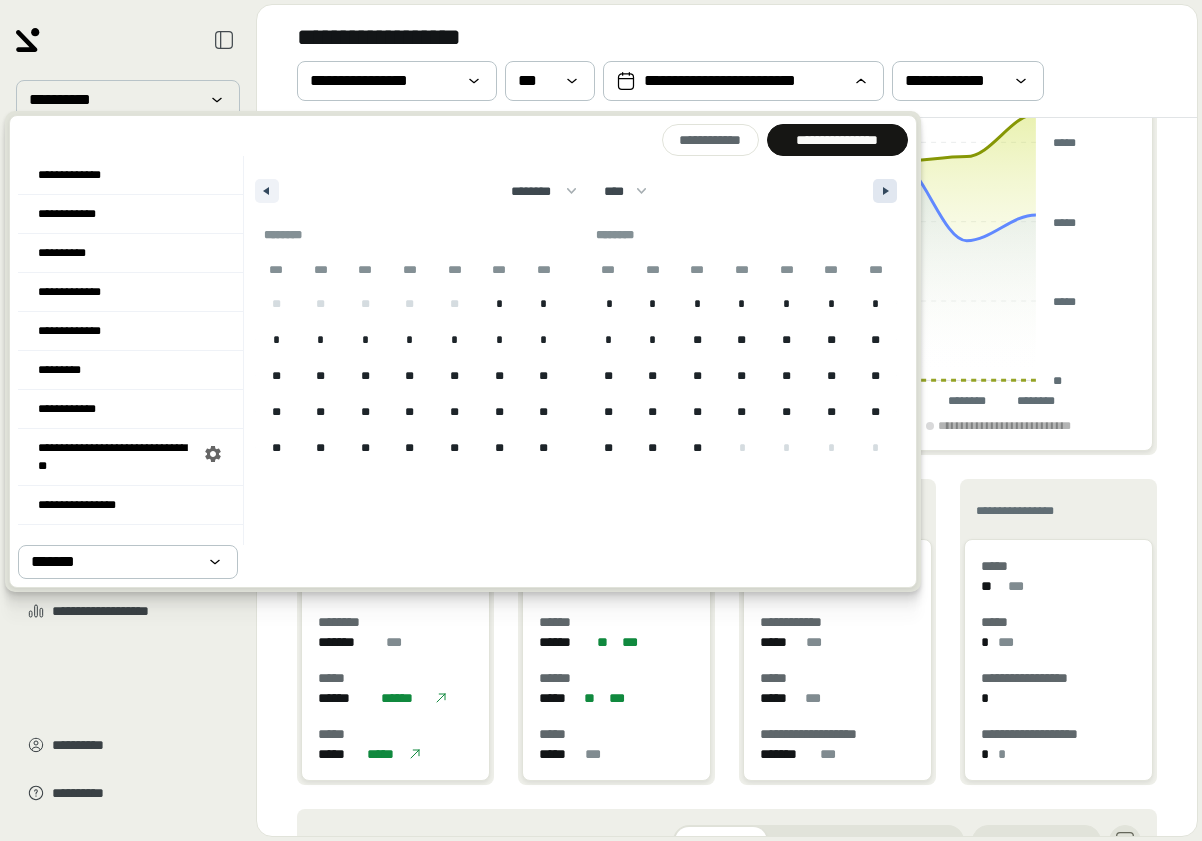 click at bounding box center [885, 191] 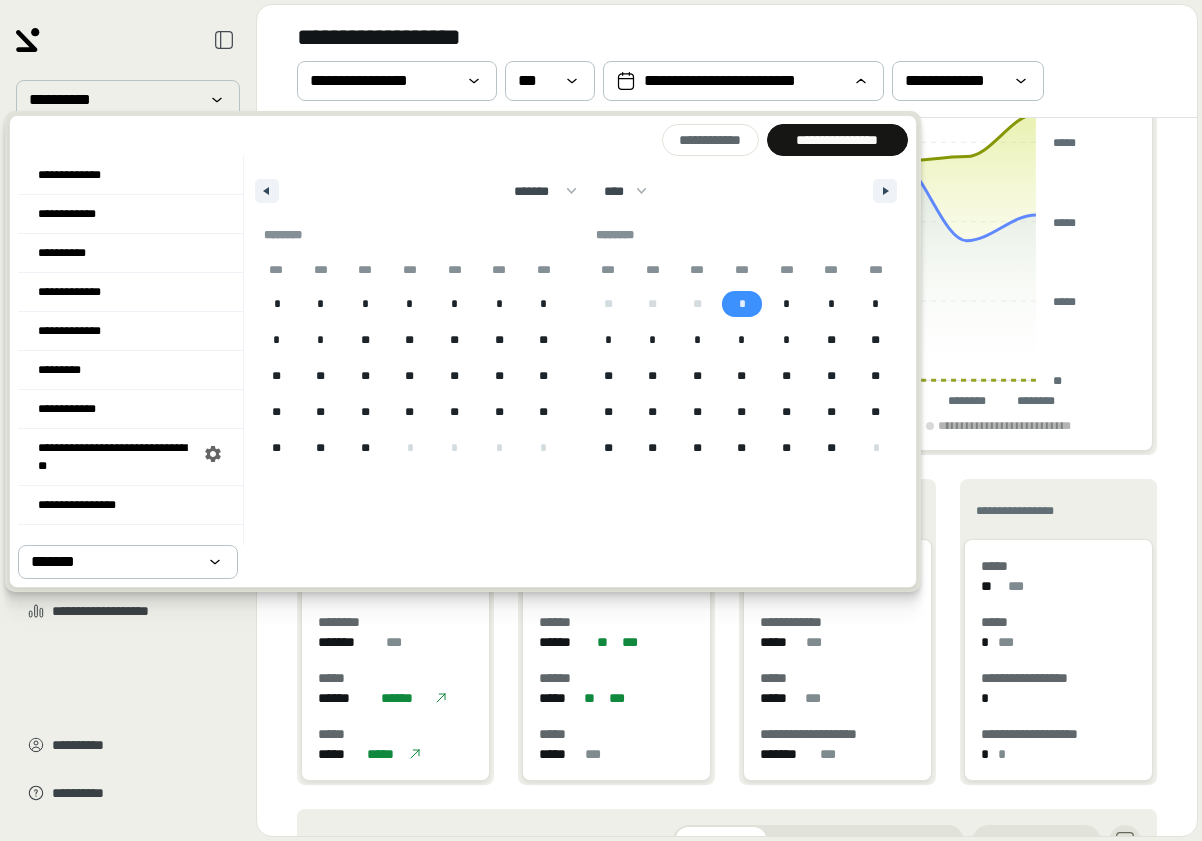click on "*" at bounding box center [742, 304] 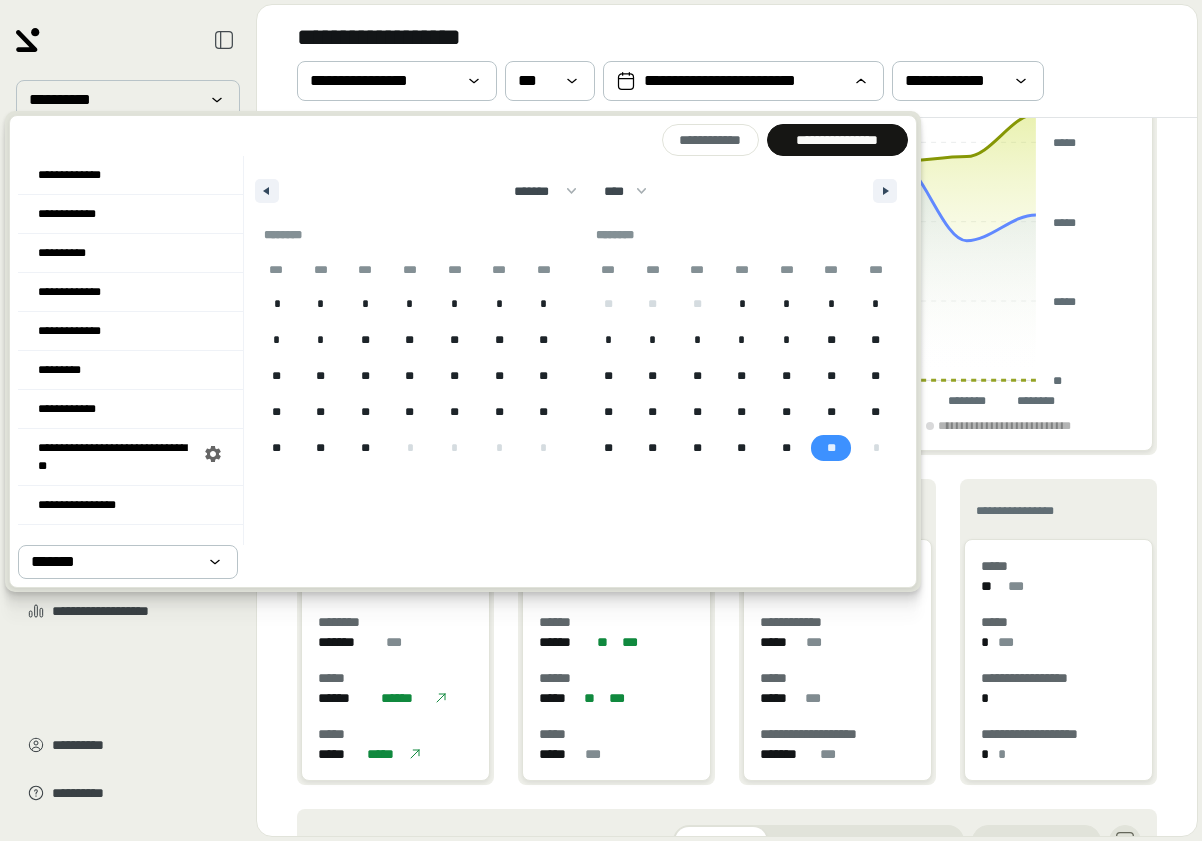 click on "**" at bounding box center (831, 448) 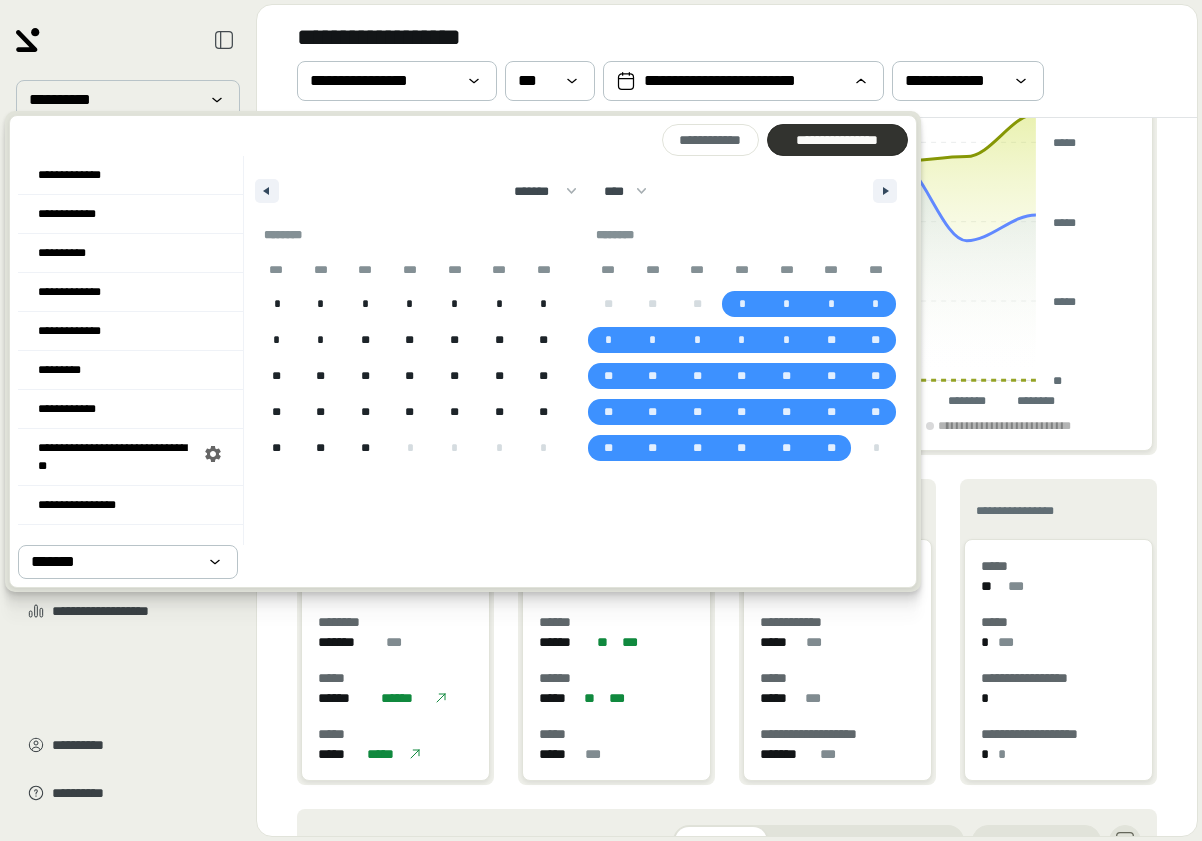 click on "**********" at bounding box center [837, 140] 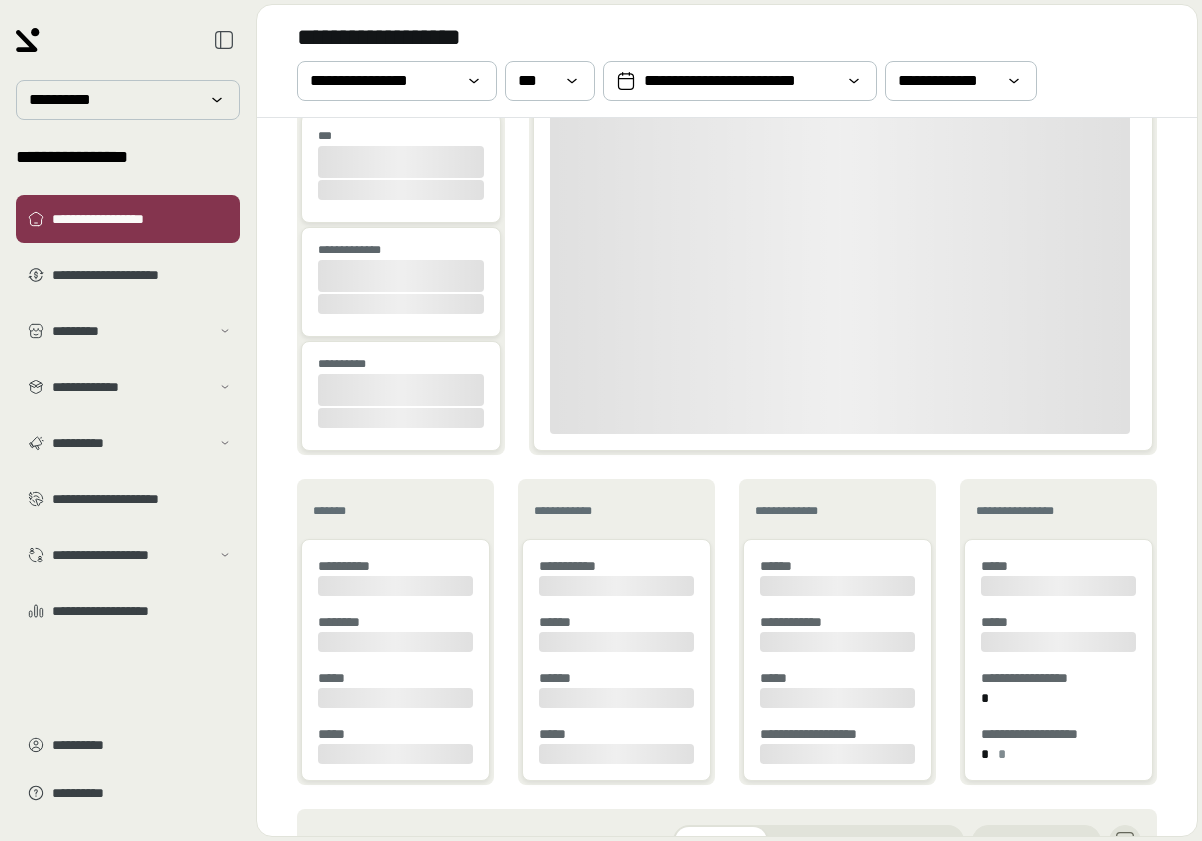 scroll, scrollTop: 237, scrollLeft: 0, axis: vertical 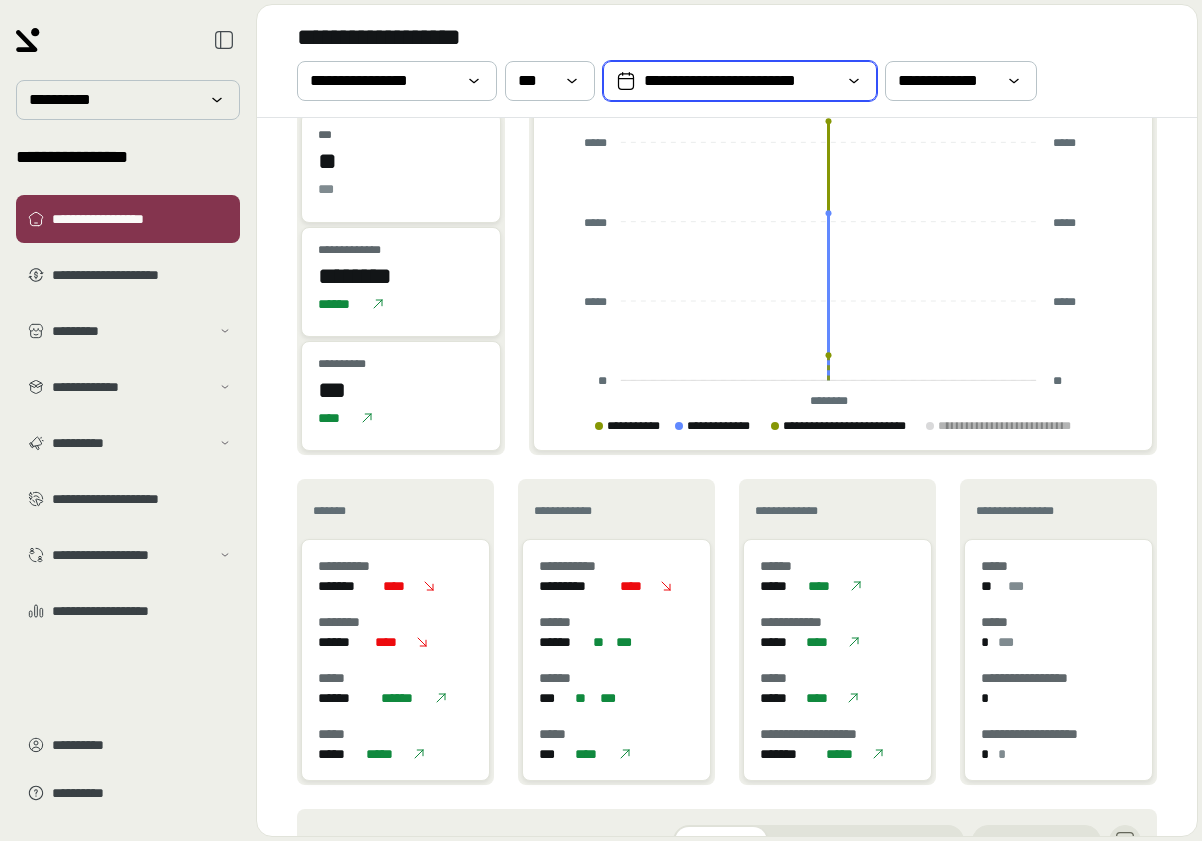 click on "**********" at bounding box center [740, 81] 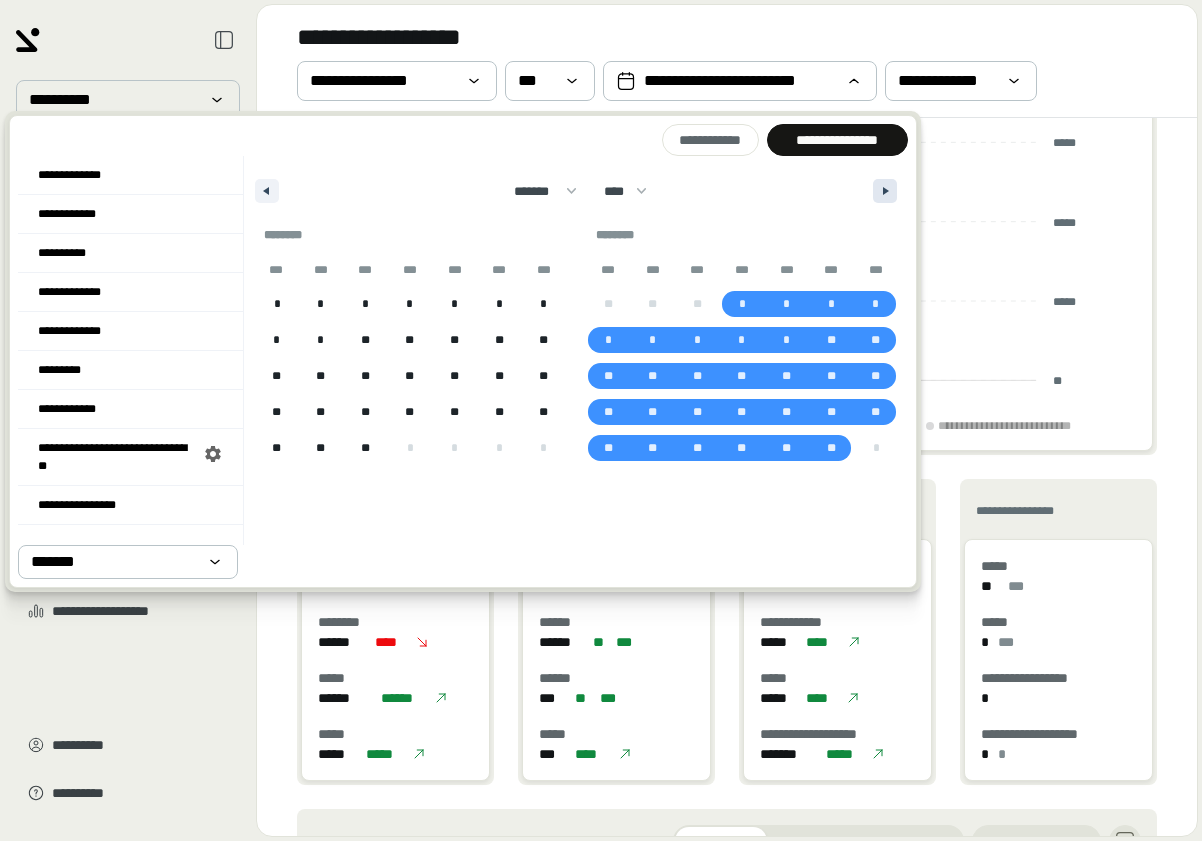 click at bounding box center [888, 191] 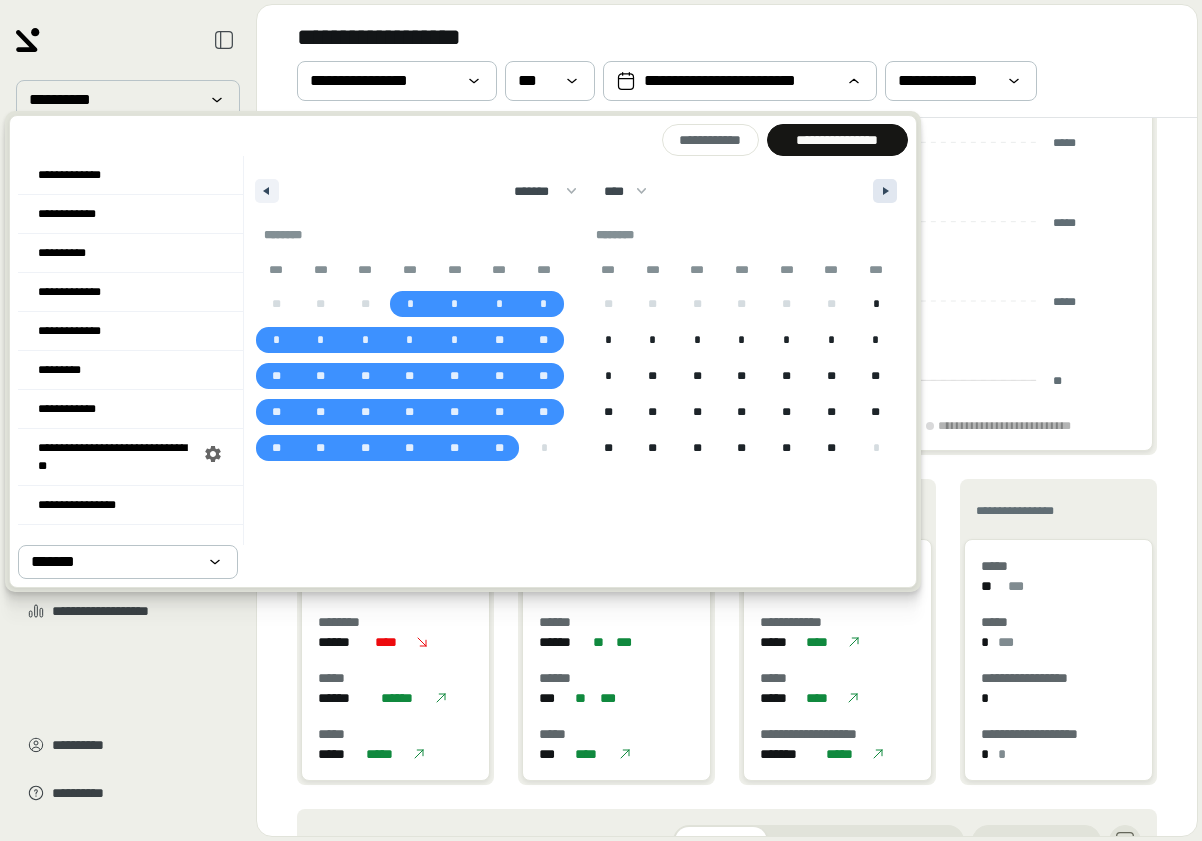 click at bounding box center (888, 191) 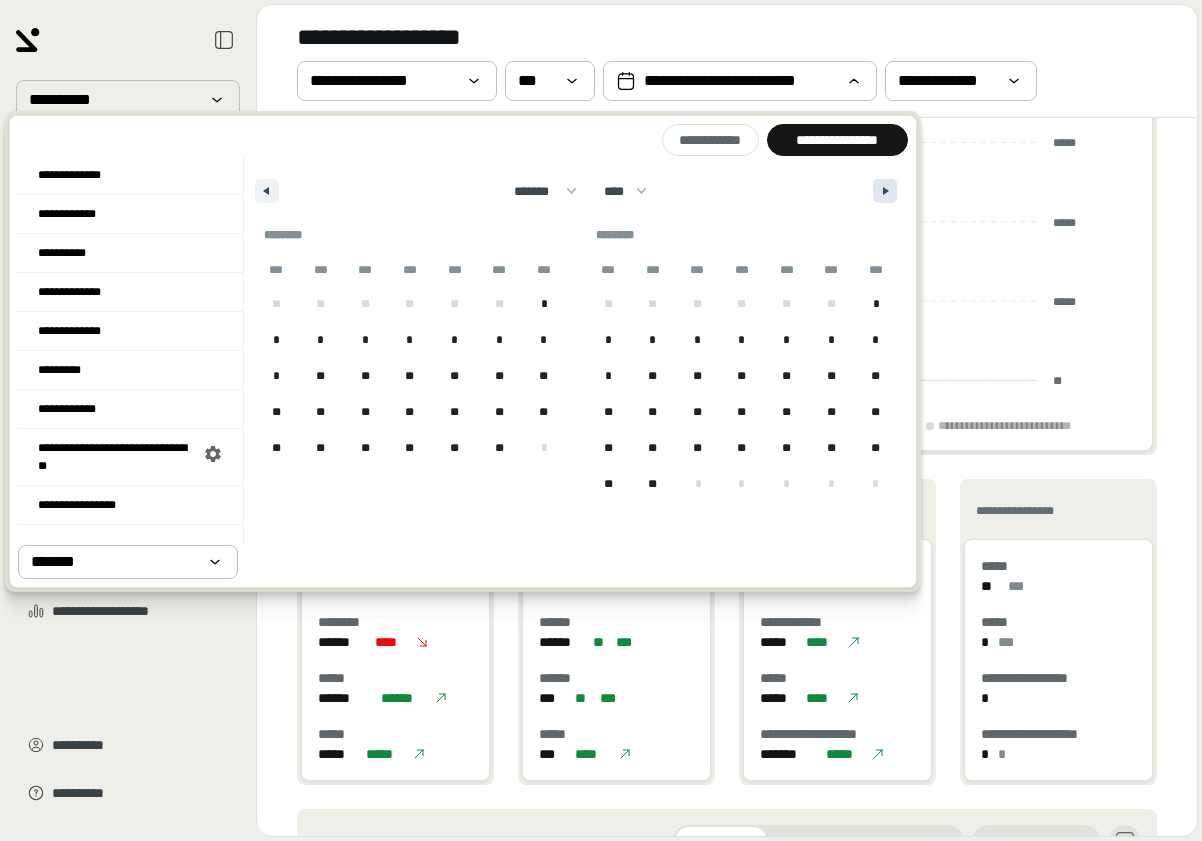 click at bounding box center [888, 191] 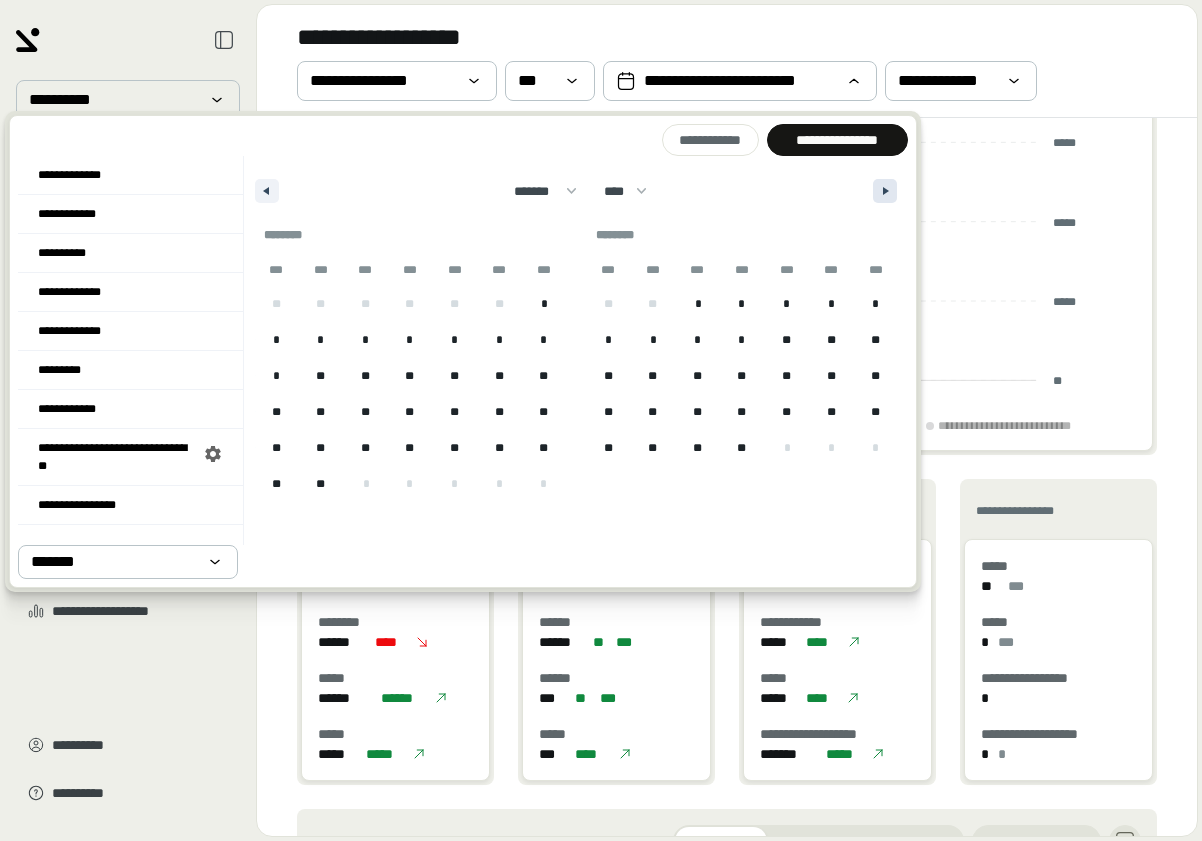 click at bounding box center (888, 191) 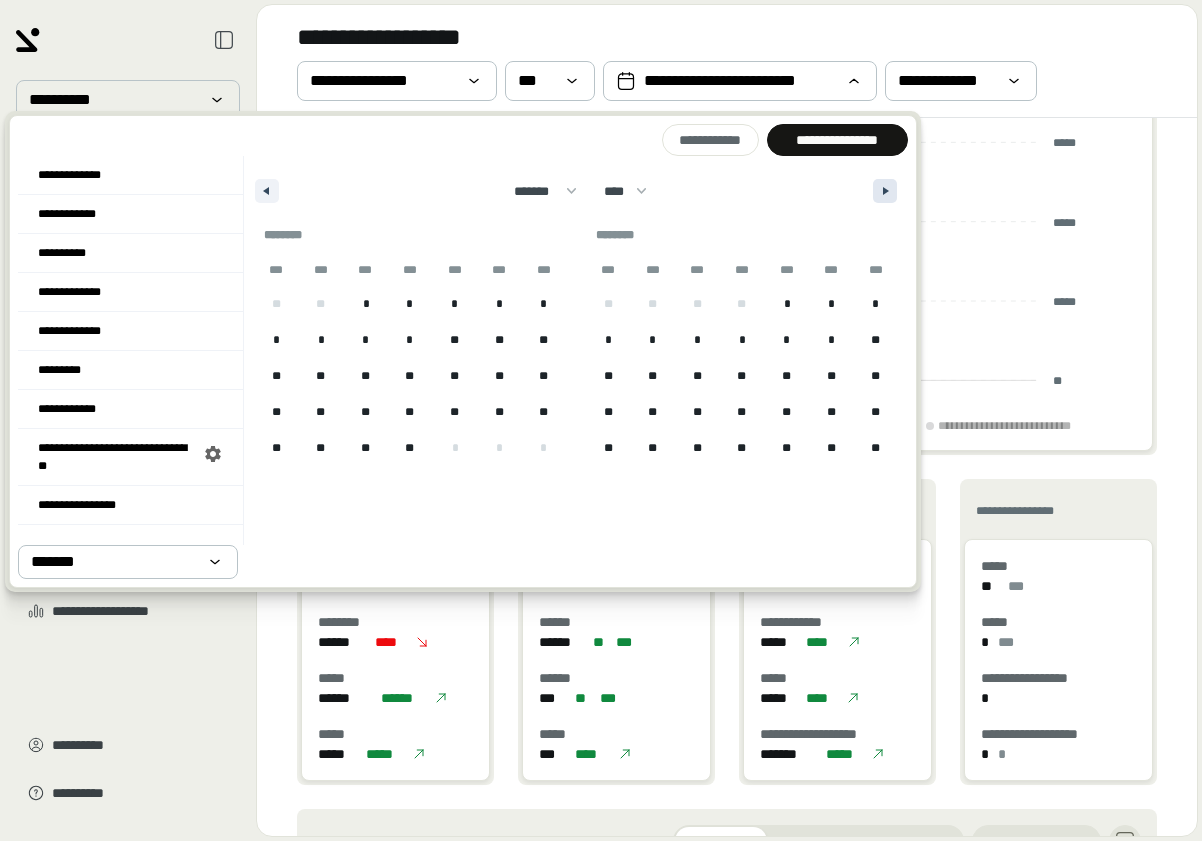 click at bounding box center [888, 191] 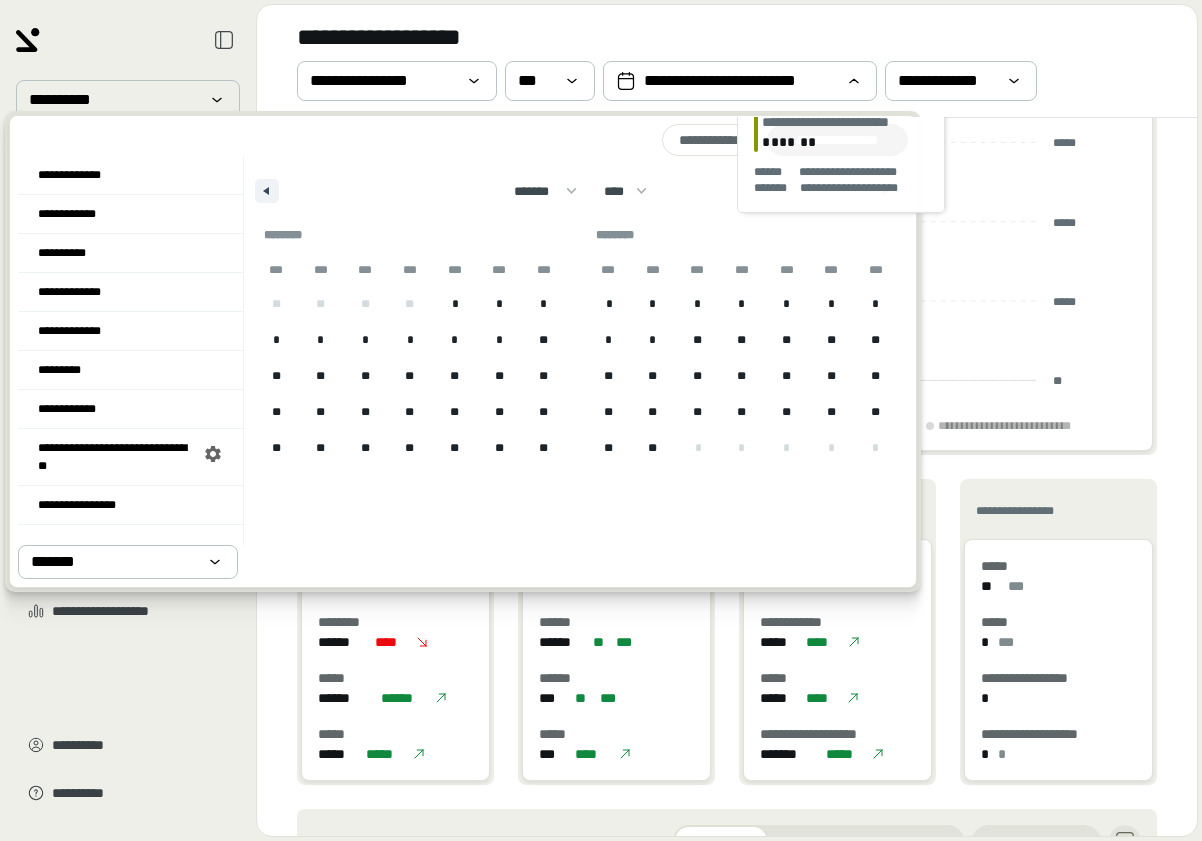 click 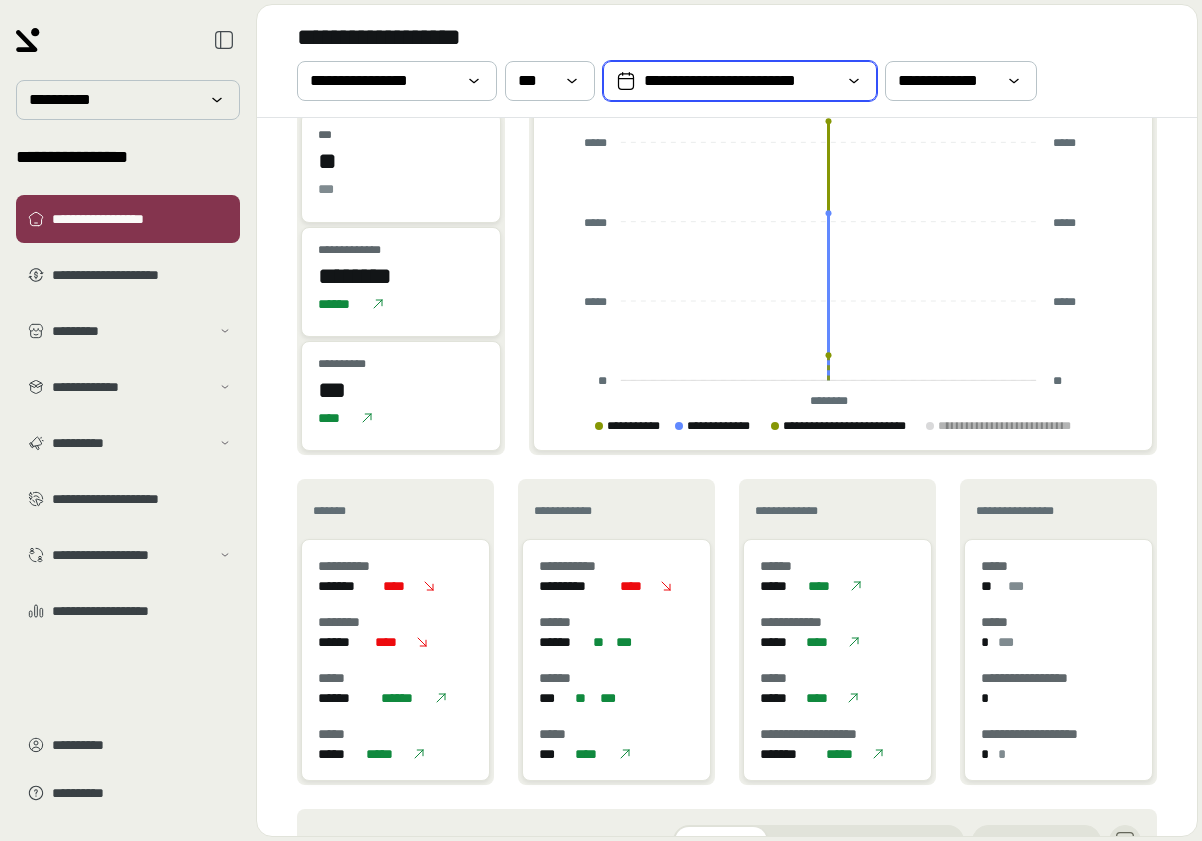 click on "**********" at bounding box center (740, 81) 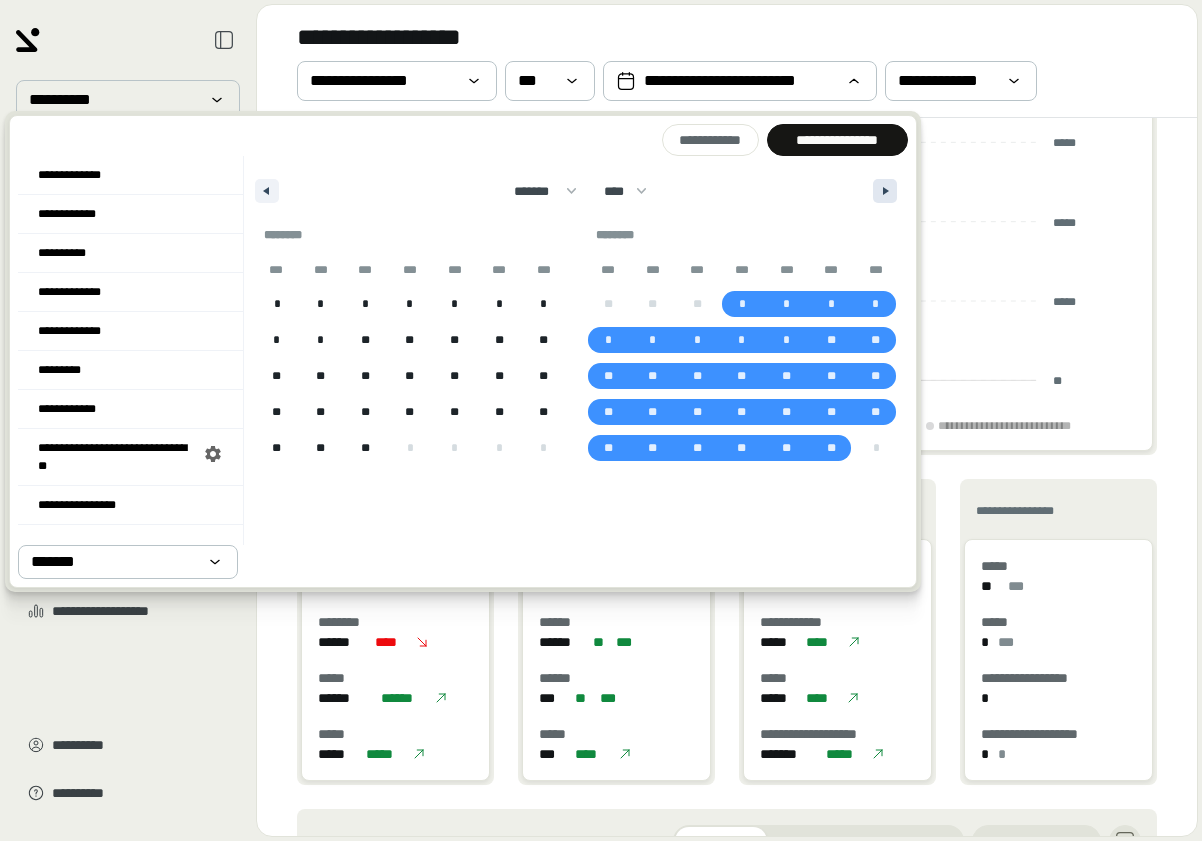 click at bounding box center (885, 191) 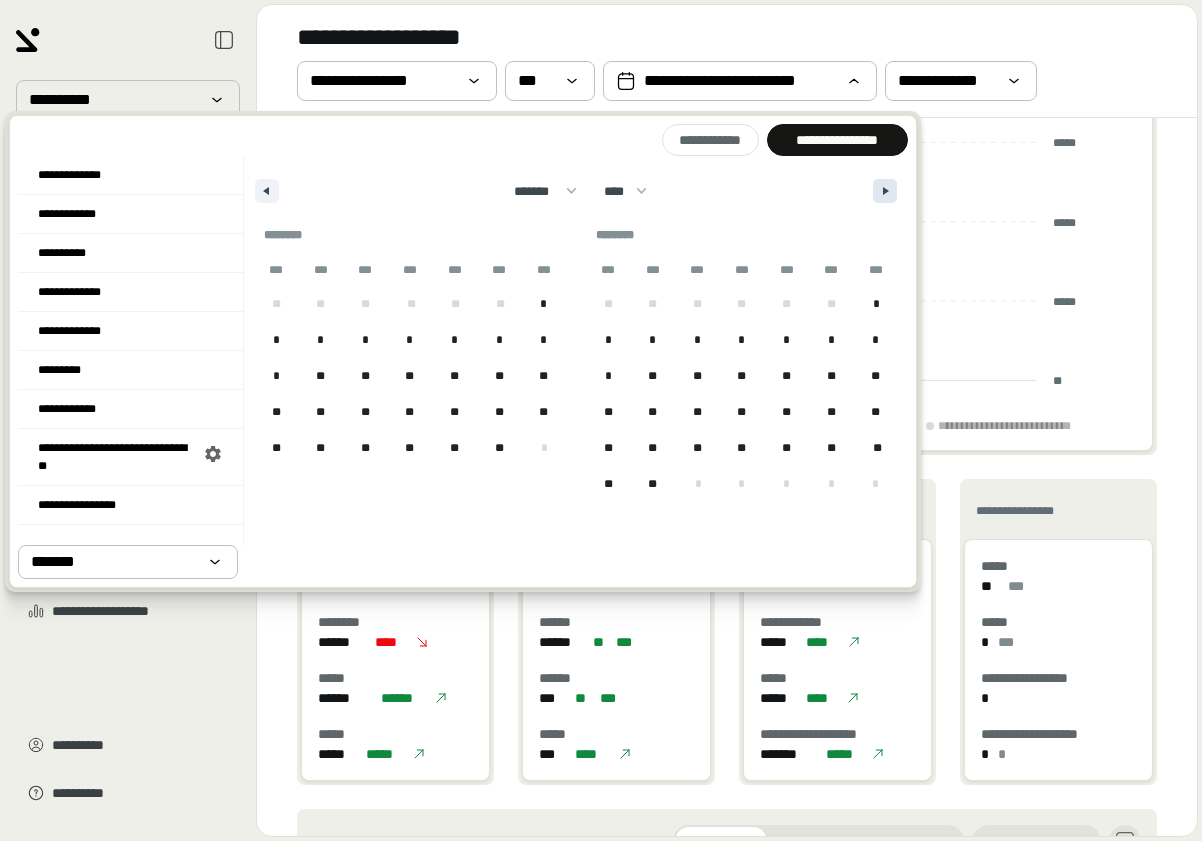 click at bounding box center (885, 191) 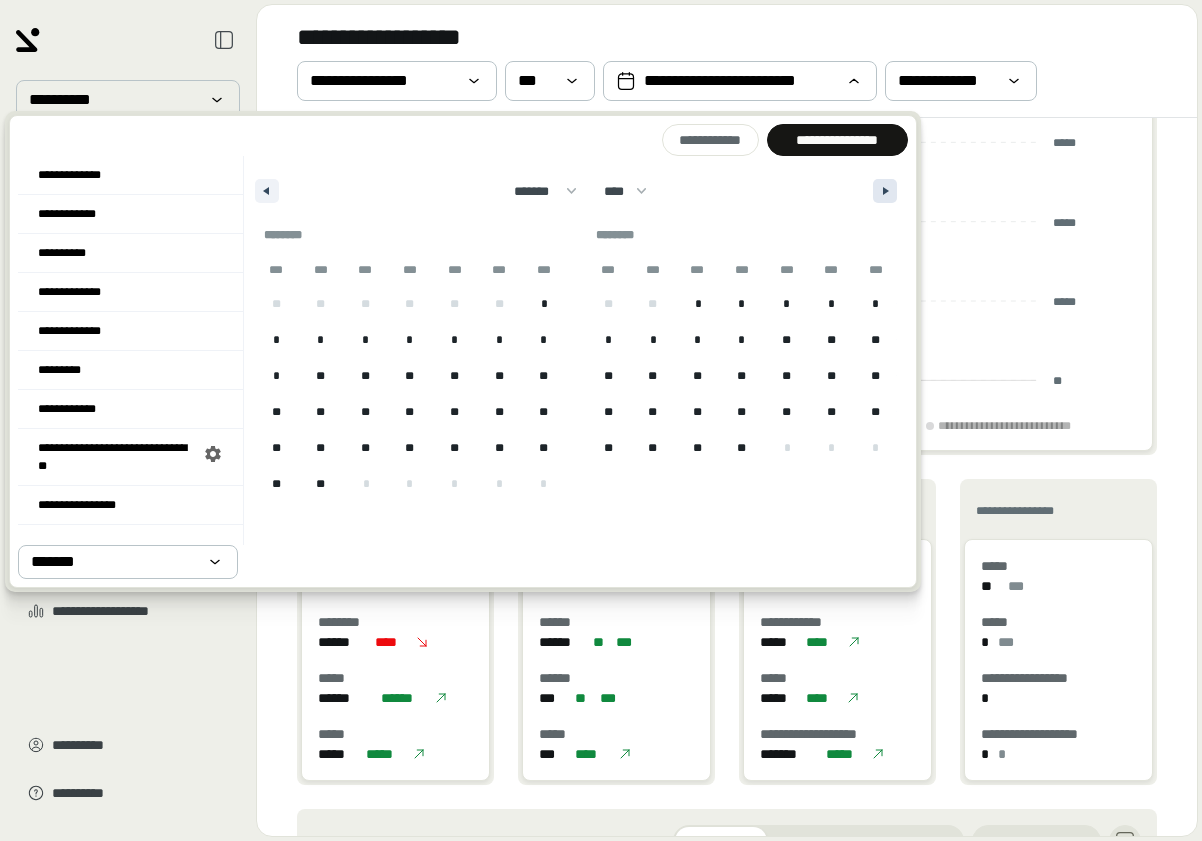 click at bounding box center [885, 191] 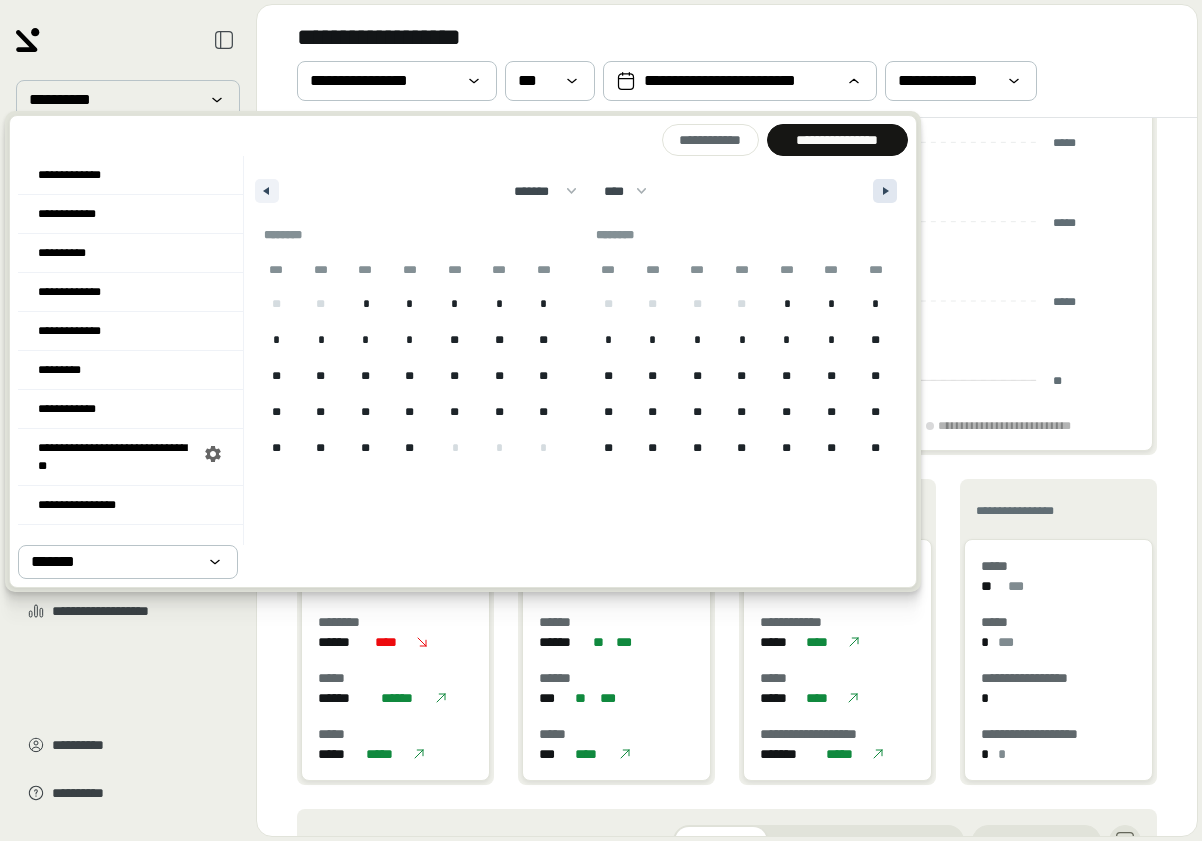 click at bounding box center [885, 191] 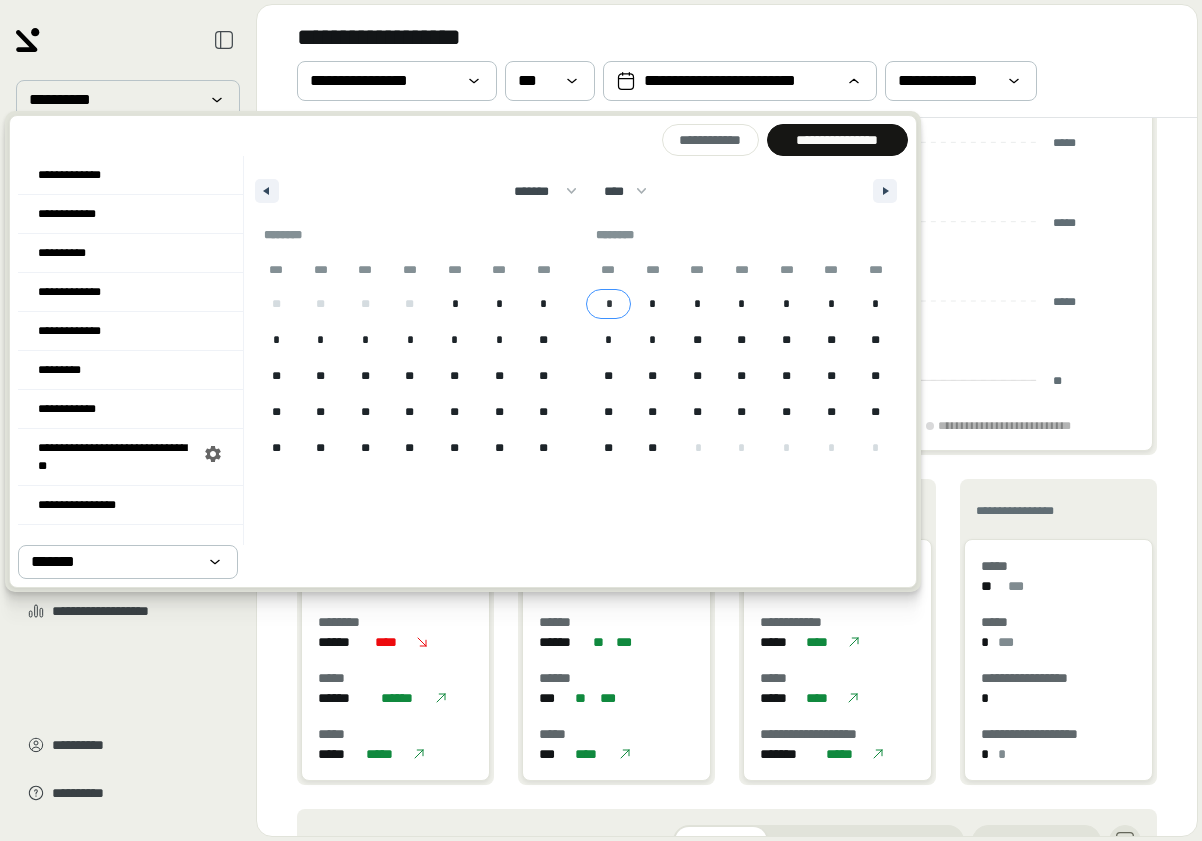 drag, startPoint x: 605, startPoint y: 300, endPoint x: 609, endPoint y: 326, distance: 26.305893 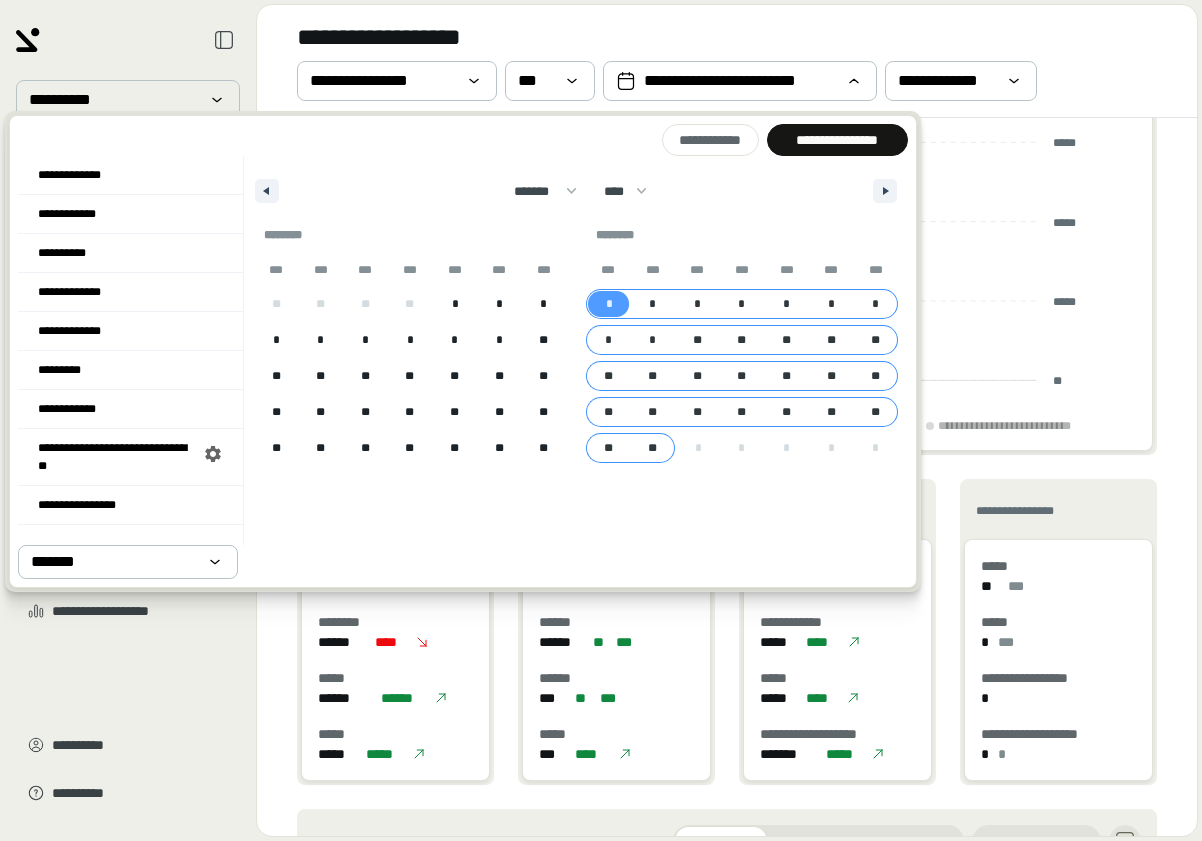 drag, startPoint x: 652, startPoint y: 438, endPoint x: 710, endPoint y: 398, distance: 70.45566 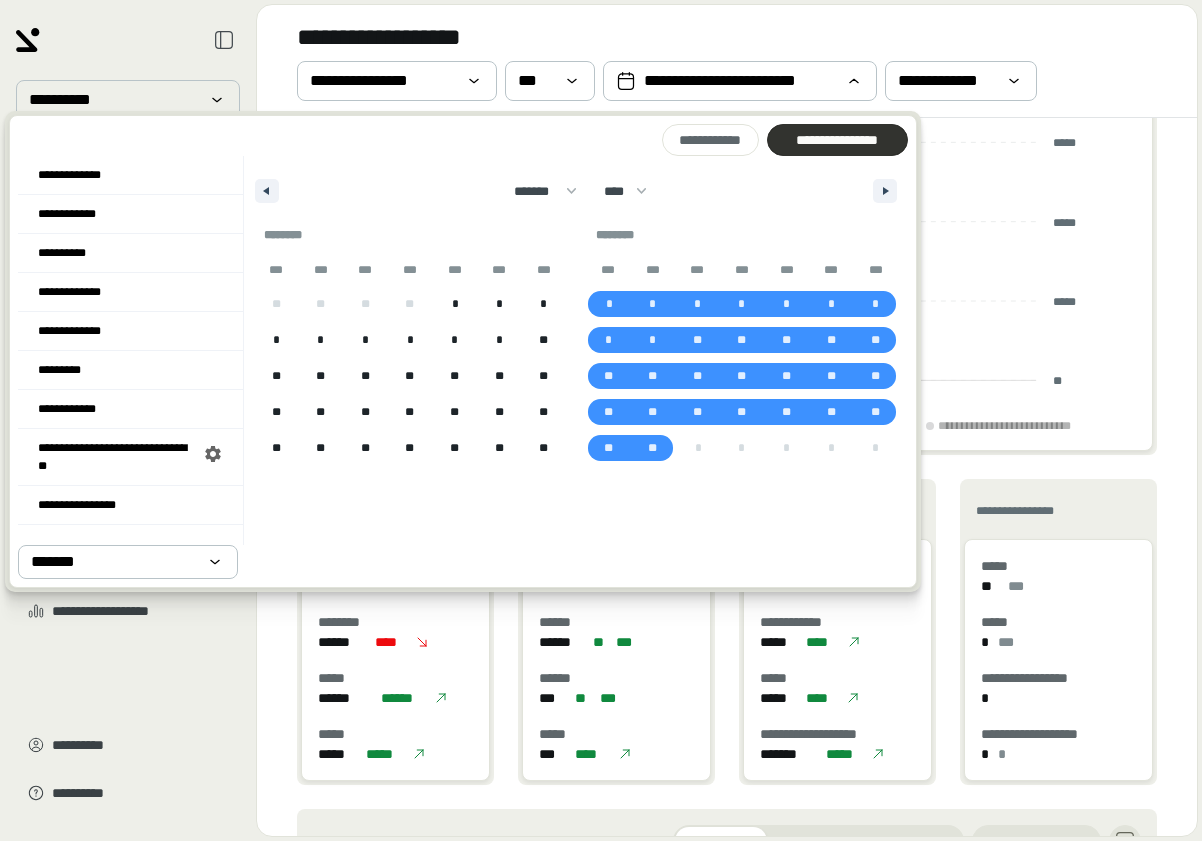 click on "**********" at bounding box center [837, 140] 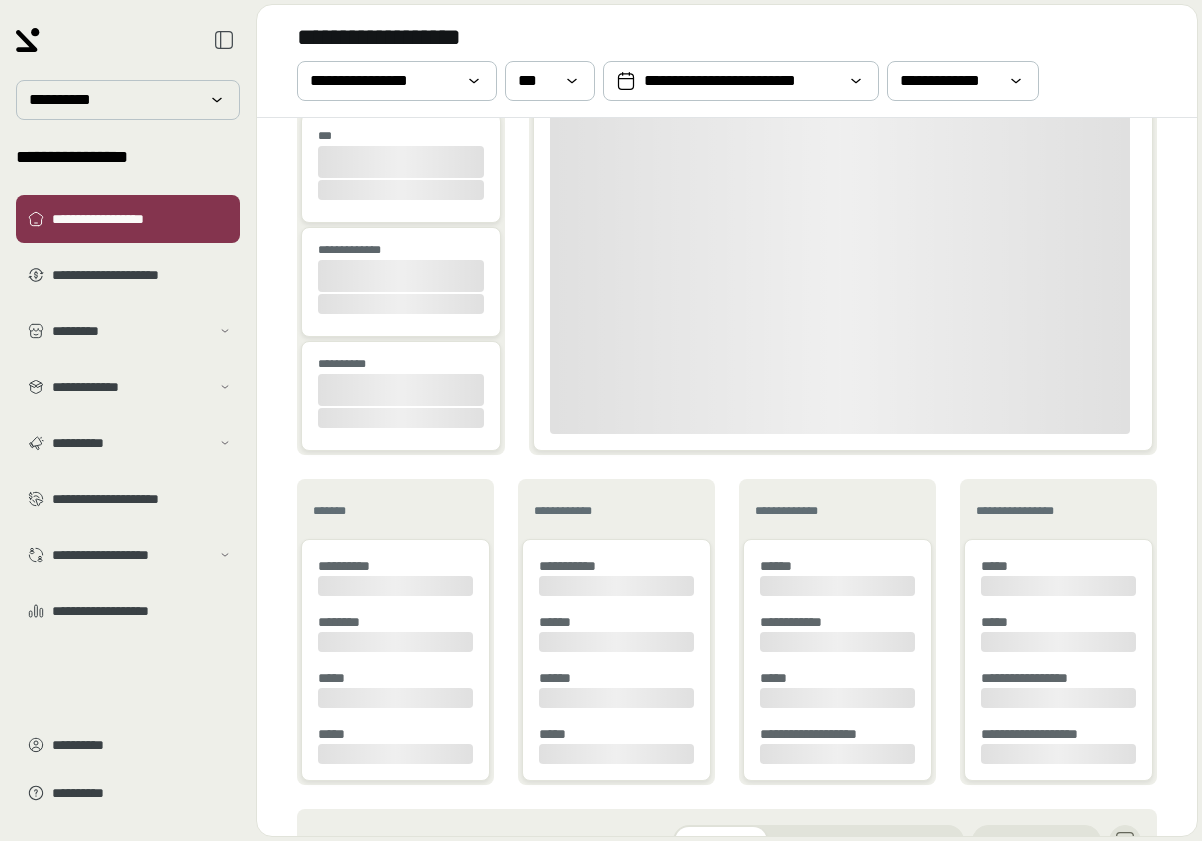 scroll, scrollTop: 237, scrollLeft: 0, axis: vertical 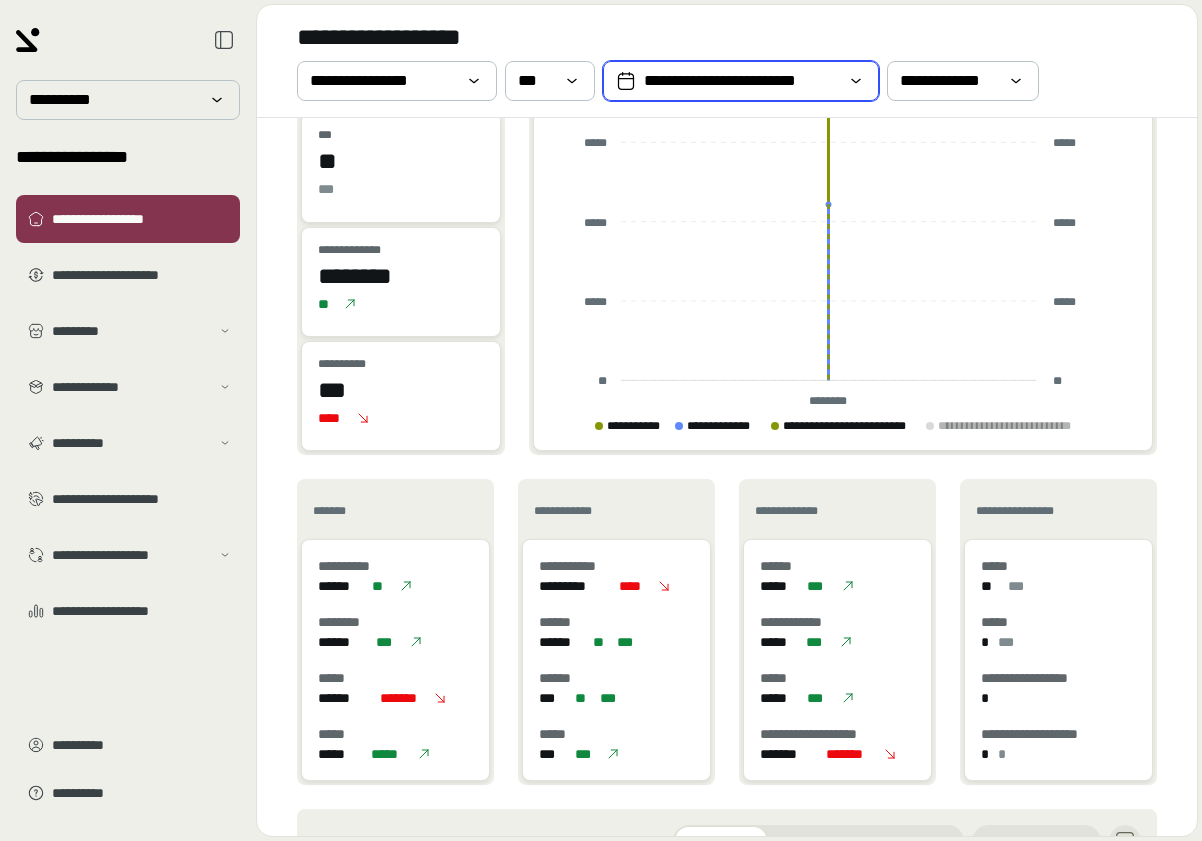 click on "**********" at bounding box center [741, 81] 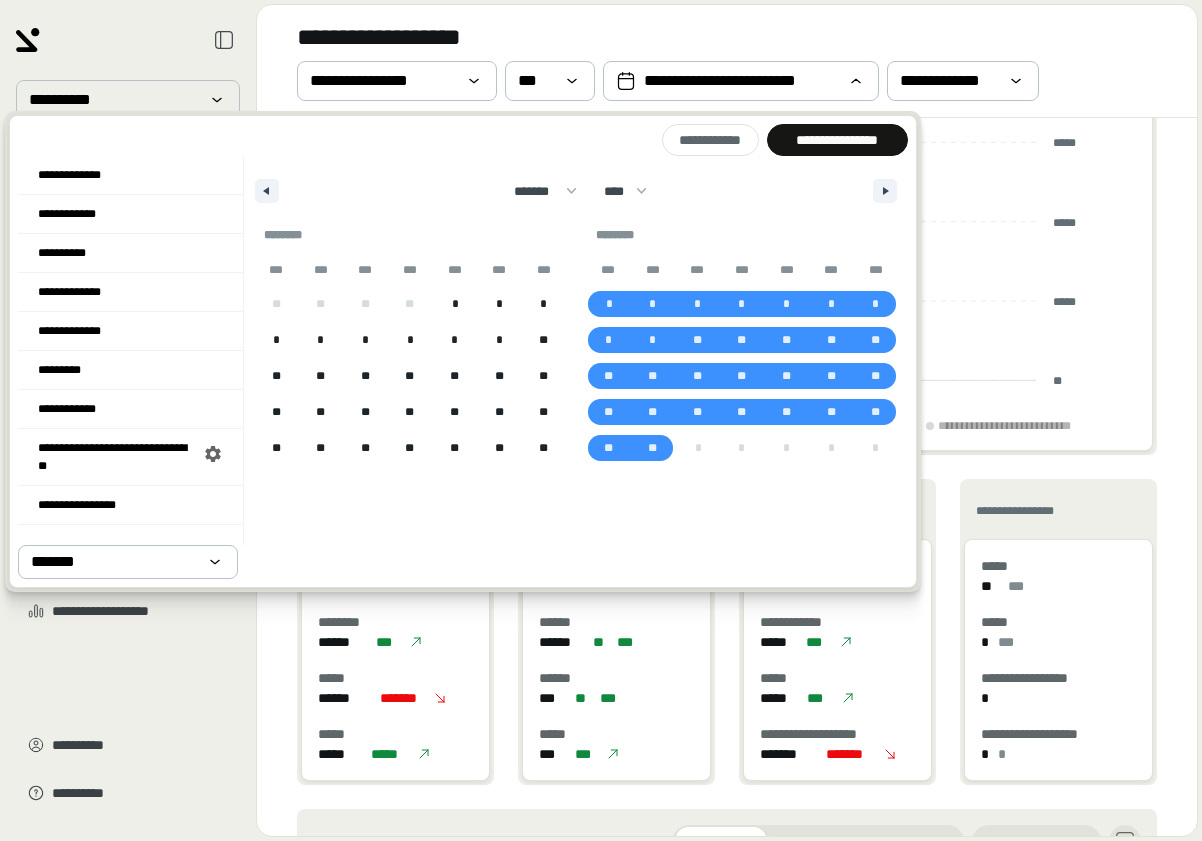 click on "******* ******** ***** ***** *** **** **** ****** ********* ******* ******** ******** **** **** **** **** **** **** **** **** **** **** **** **** **** **** **** **** **** **** **** **** **** **** **** **** **** **** **** **** **** **** **** **** **** **** **** **** **** **** **** **** **** **** **** **** **** **** **** **** **** **** **** **** **** **** **** **** **** **** **** **** **** **** **** **** **** **** **** **** **** **** **** **** **** **** **** **** **** **** **** **** **** **** **** **** **** **** **** **** **** **** **** **** **** **** **** **** **** **** **** **** ****" at bounding box center [576, 186] 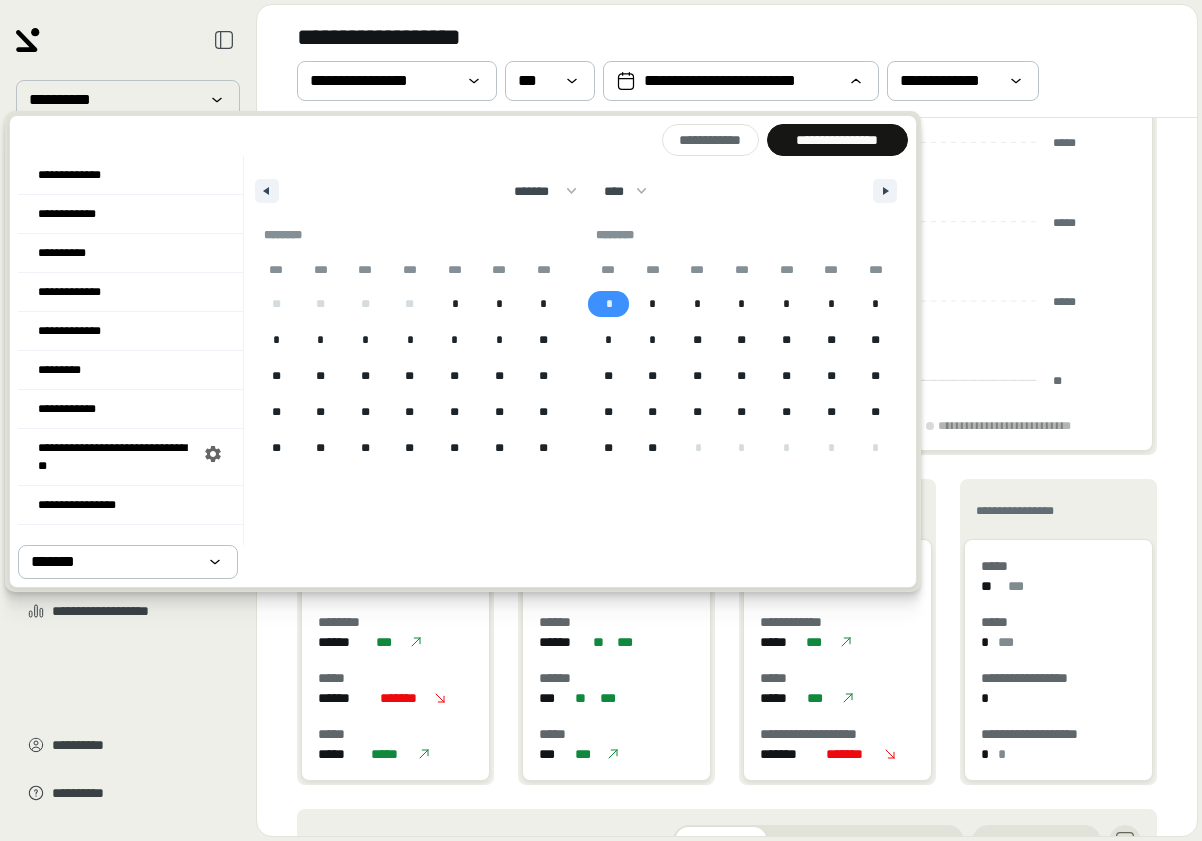 click on "*" at bounding box center (609, 304) 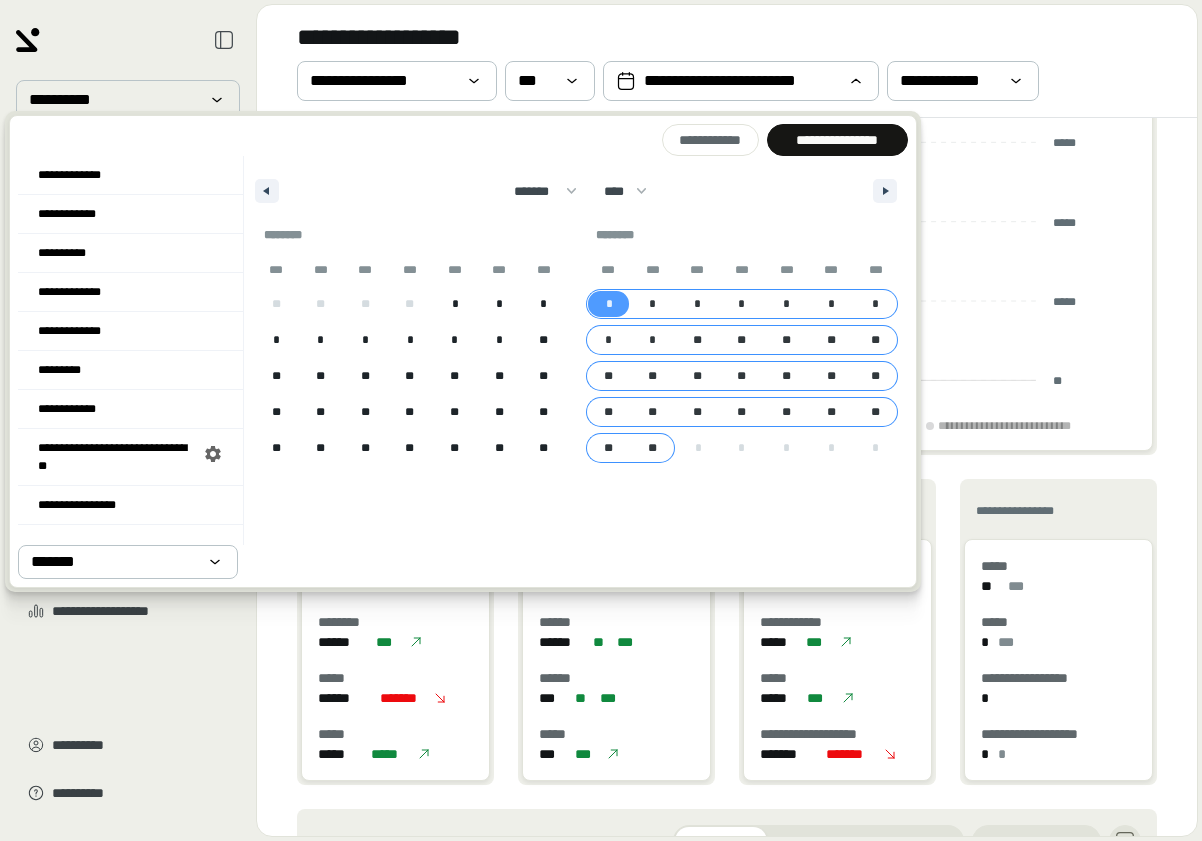 click on "**" at bounding box center [653, 448] 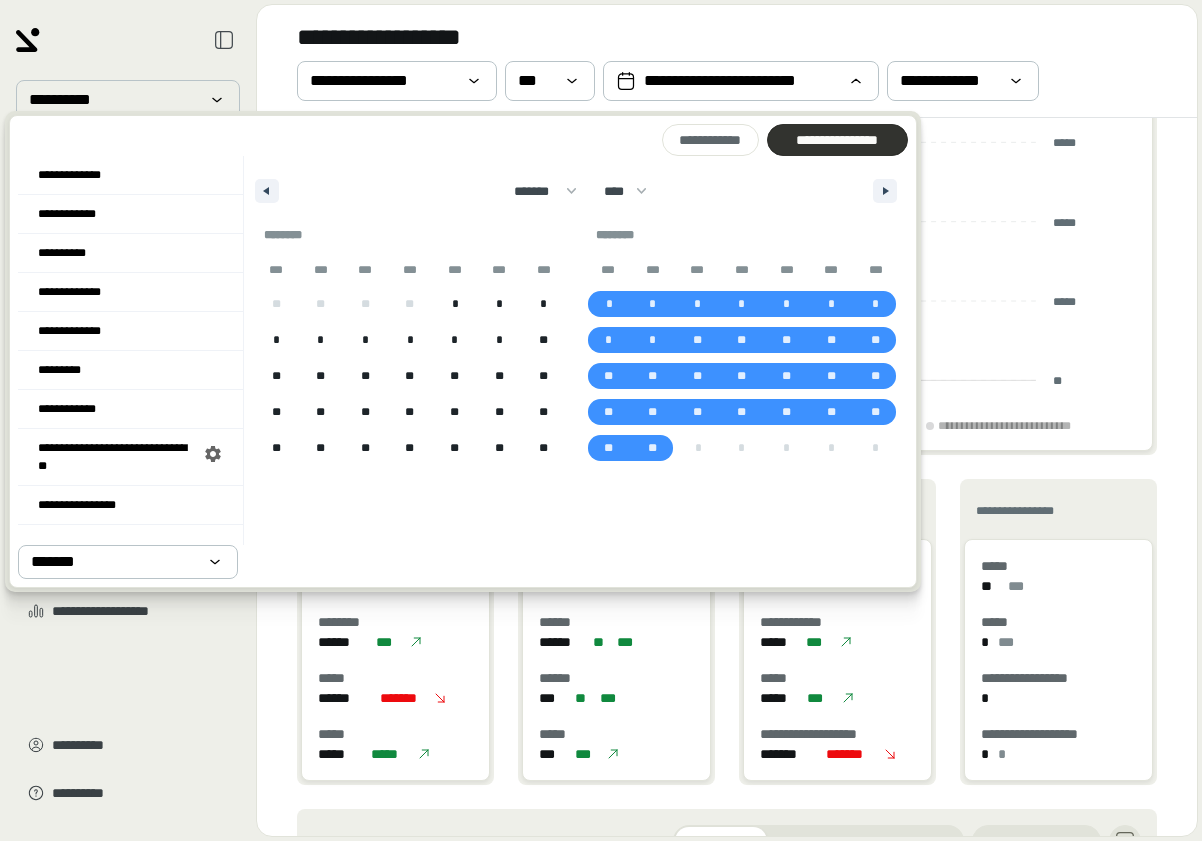 click on "**********" at bounding box center [837, 140] 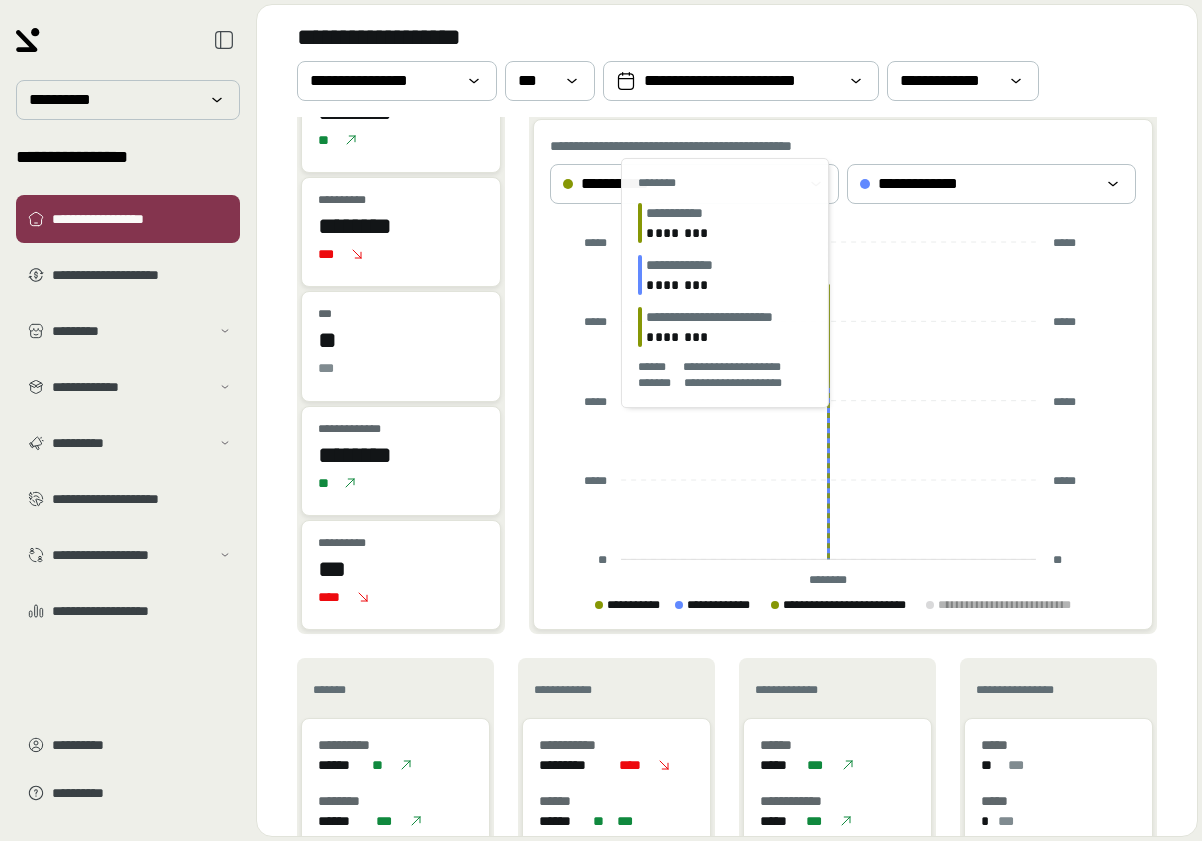 scroll, scrollTop: 0, scrollLeft: 0, axis: both 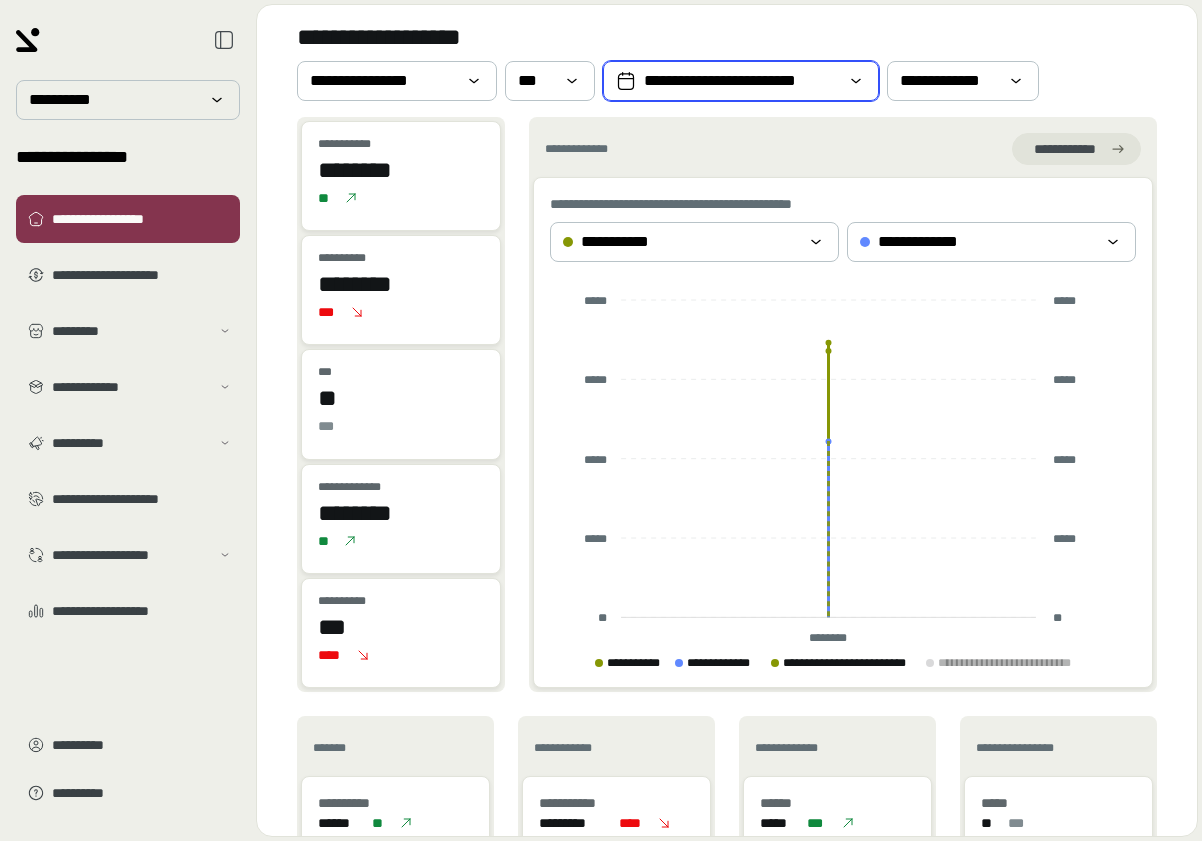 click on "**********" at bounding box center [741, 81] 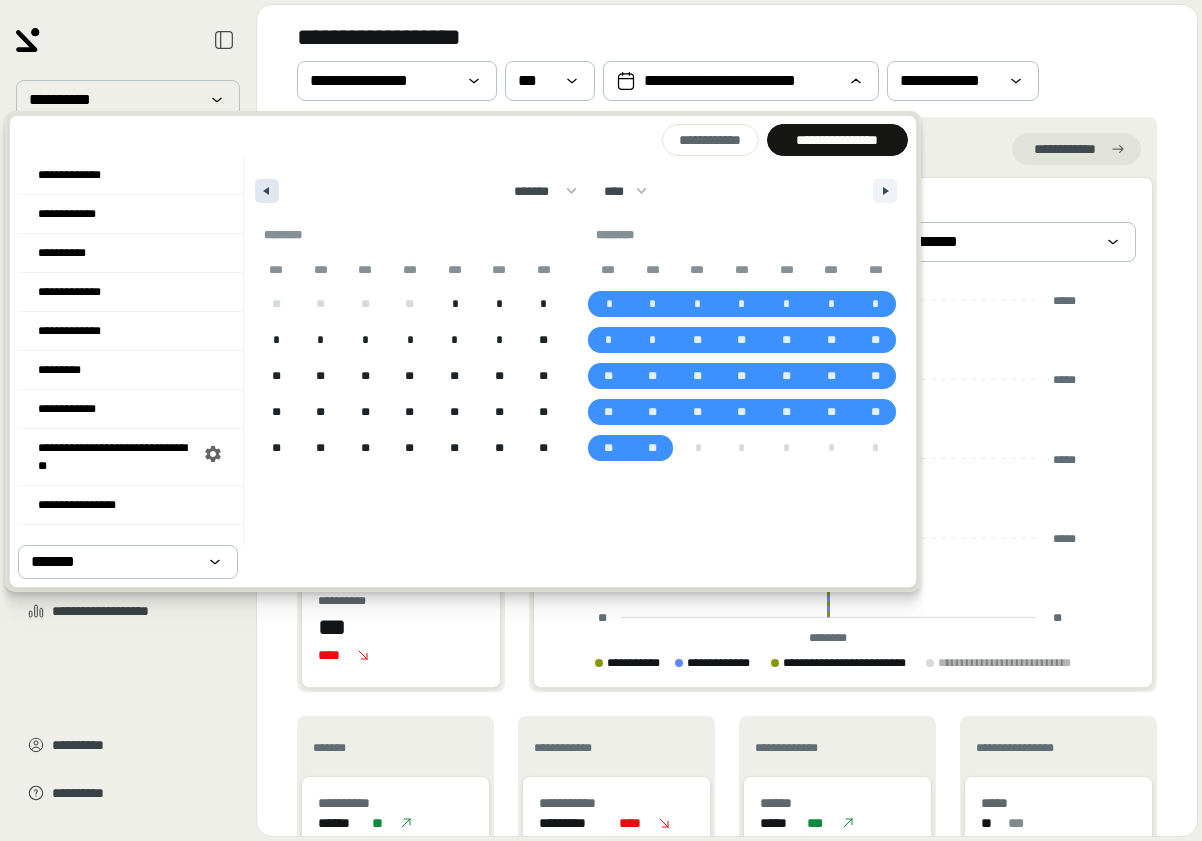 click at bounding box center (267, 191) 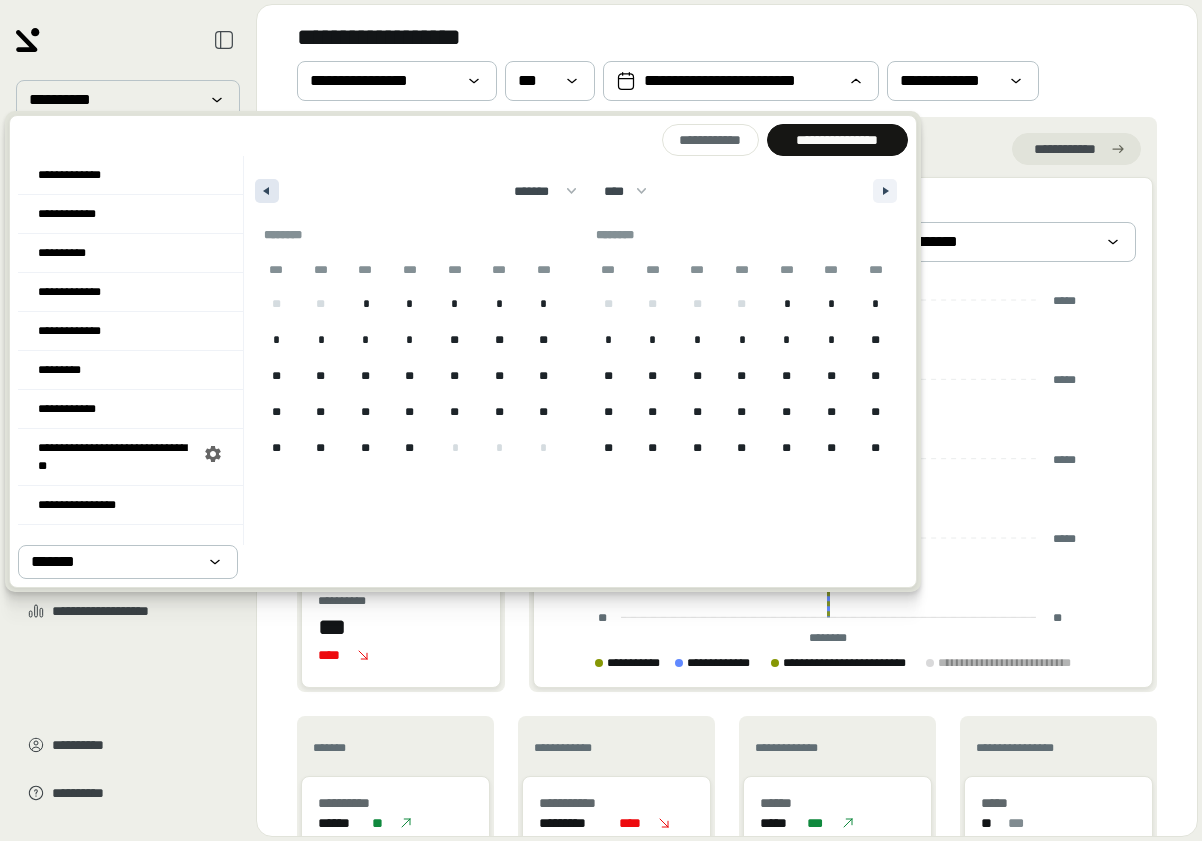 click at bounding box center [267, 191] 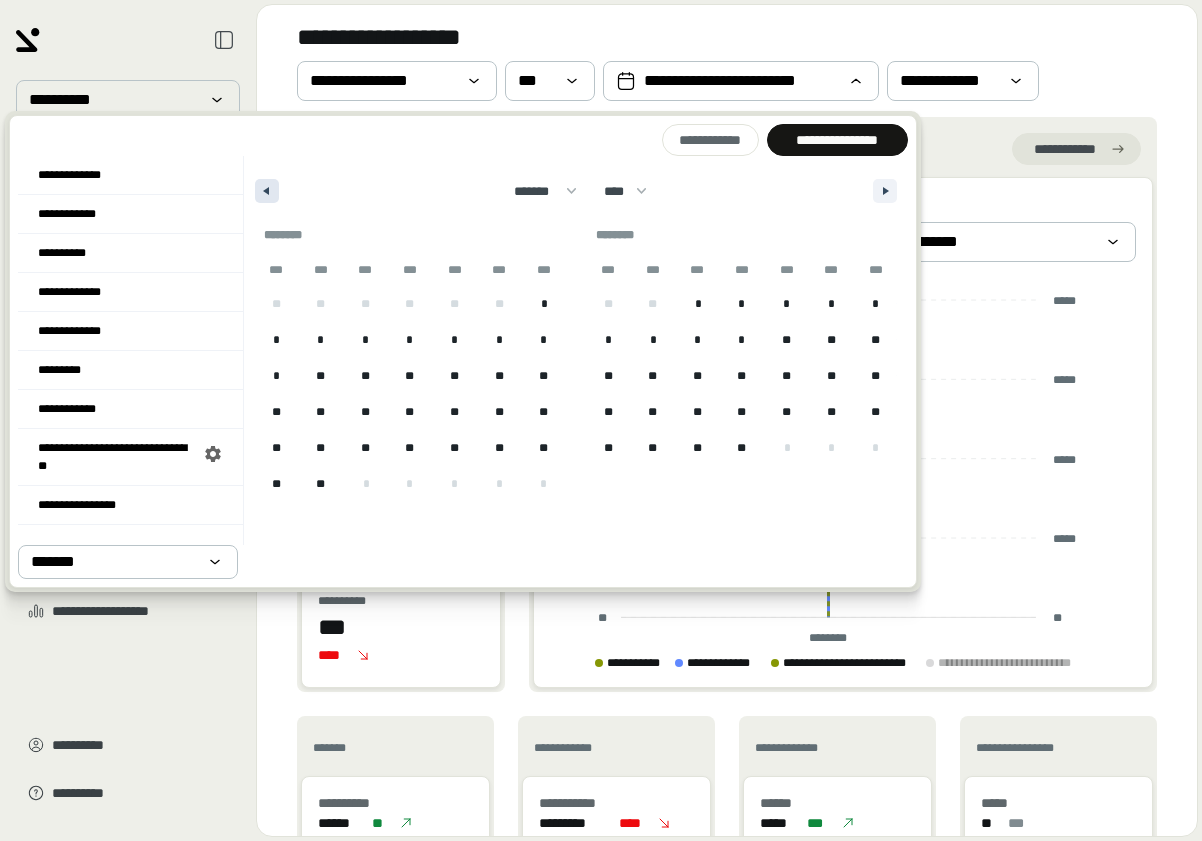 click at bounding box center (267, 191) 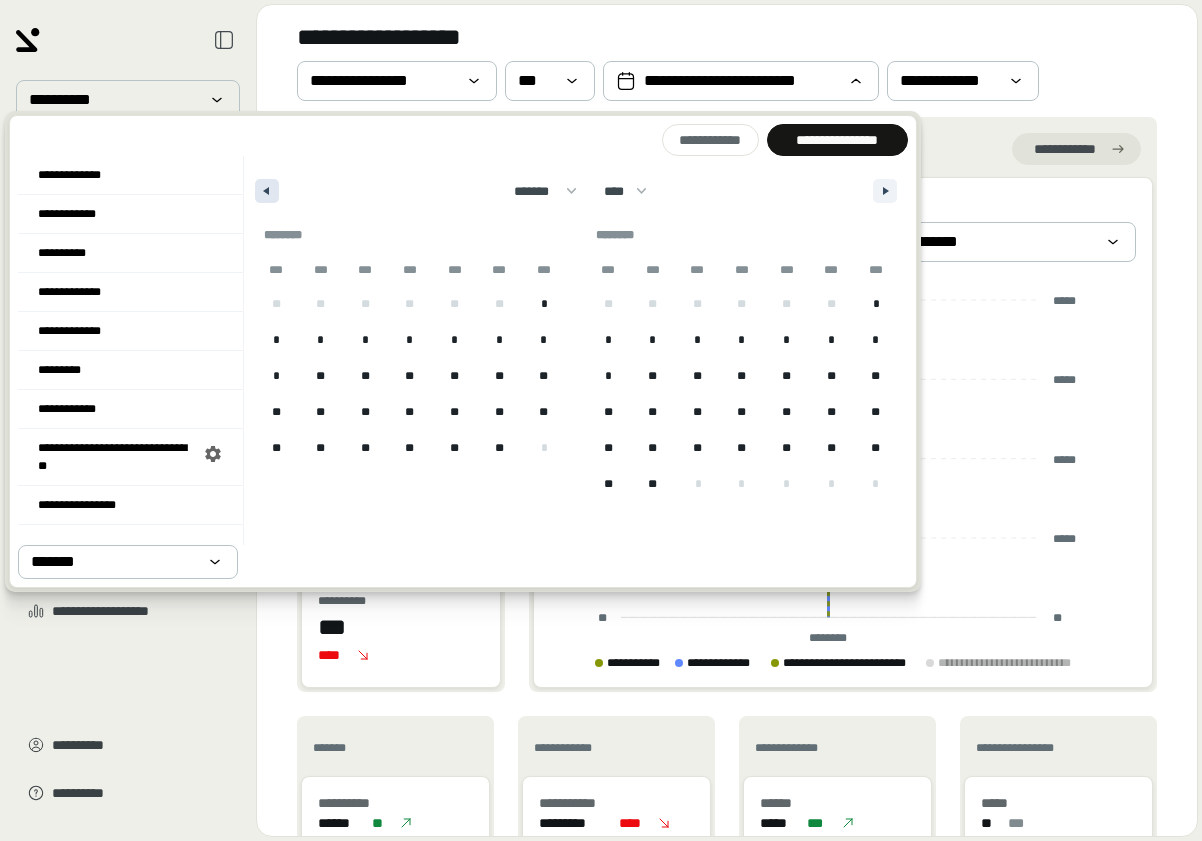 click at bounding box center [267, 191] 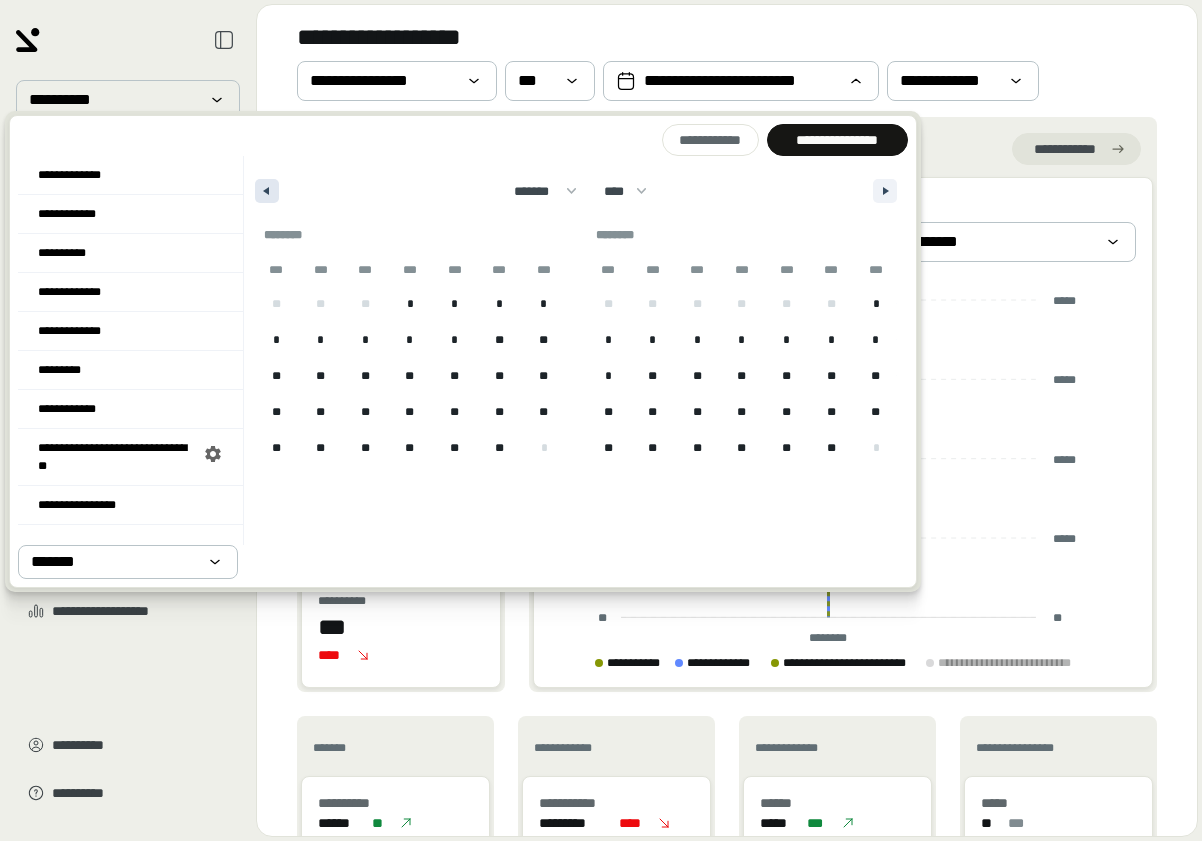click at bounding box center [267, 191] 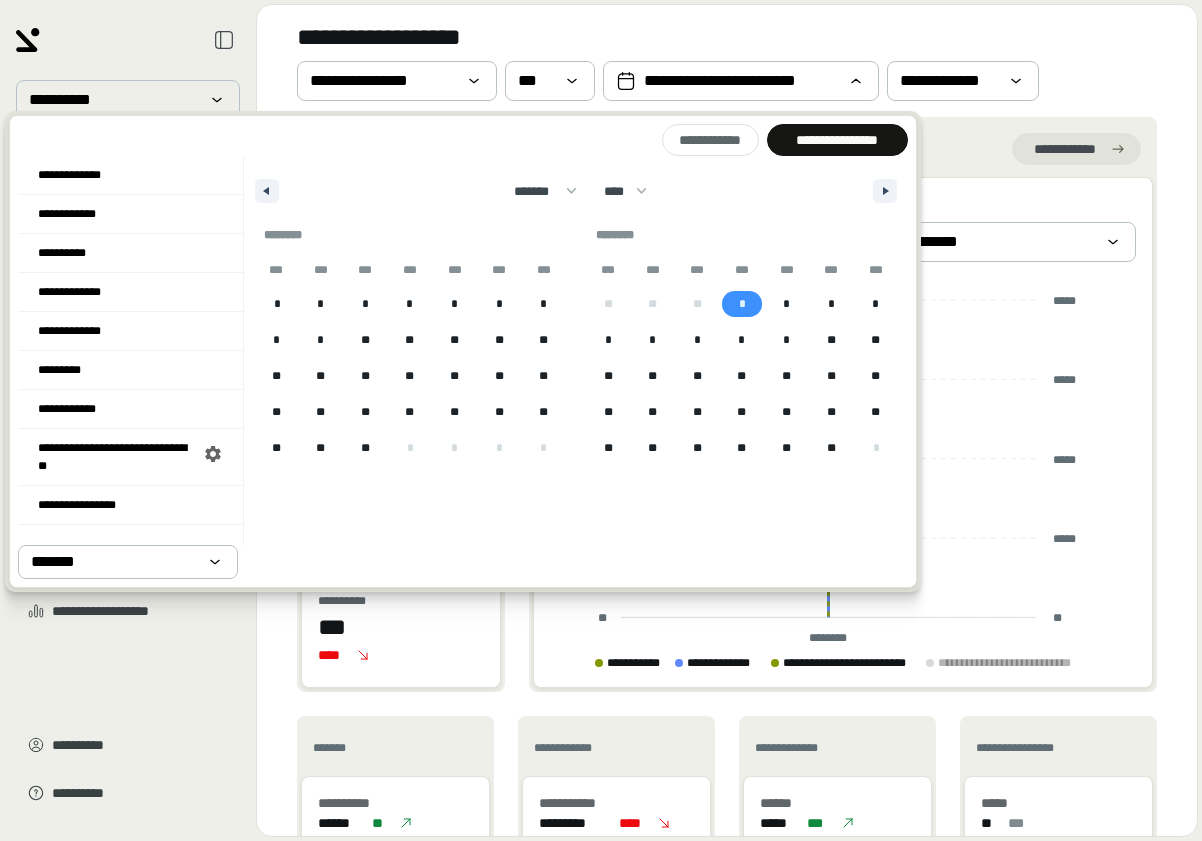 click on "*" at bounding box center (742, 304) 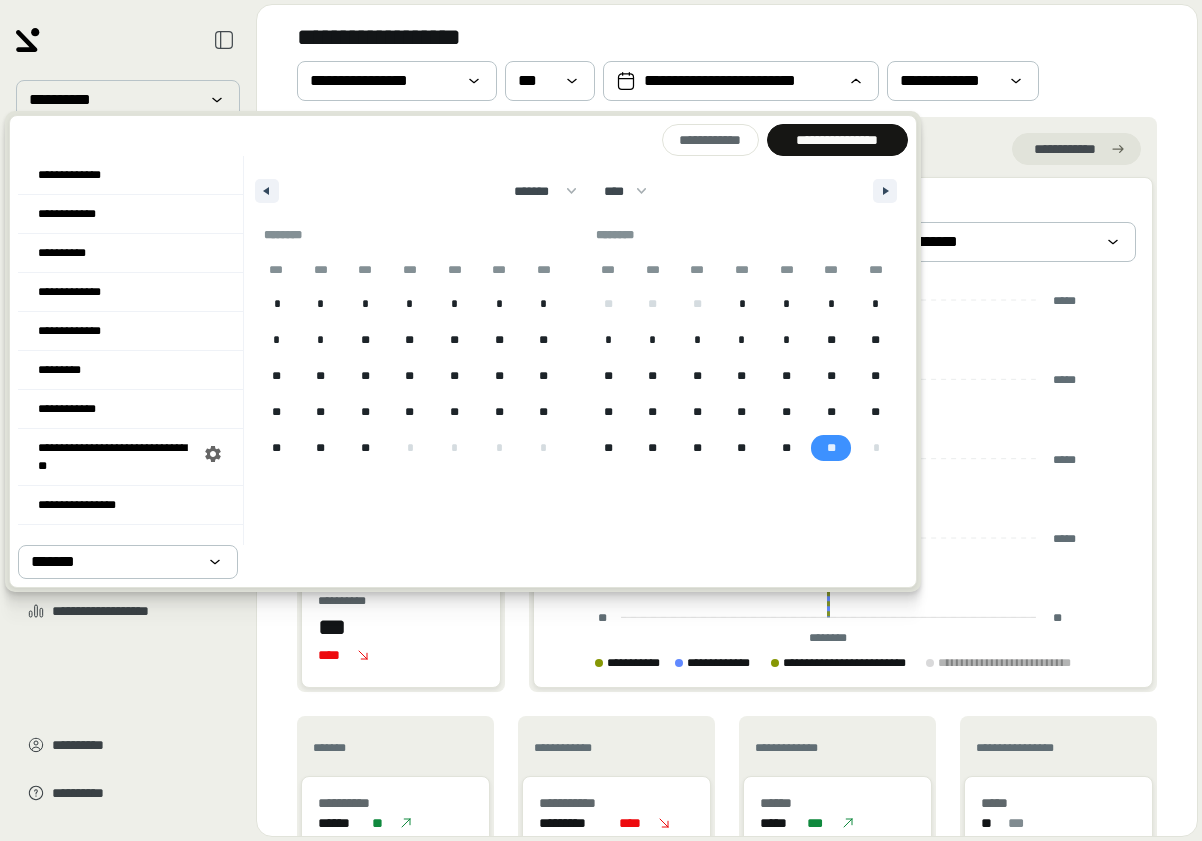 click on "**" at bounding box center [831, 448] 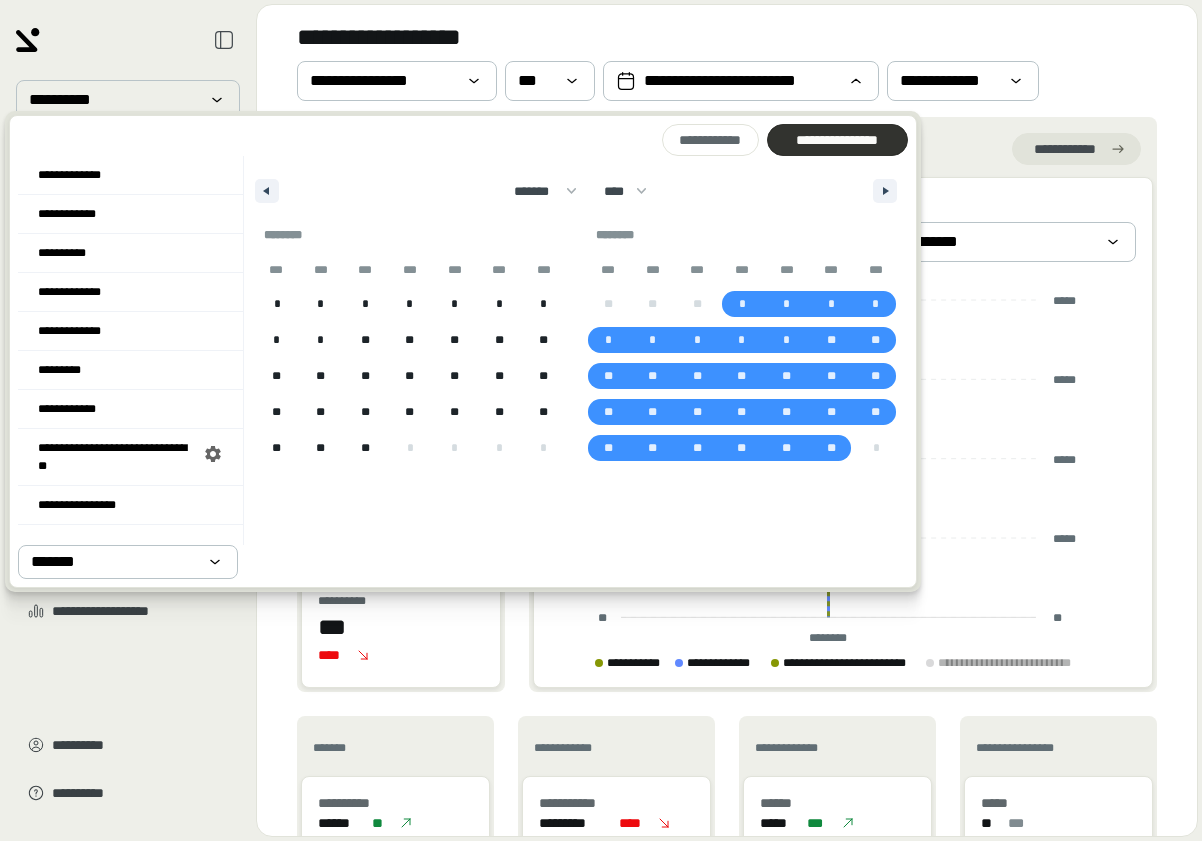 click on "**********" at bounding box center (837, 140) 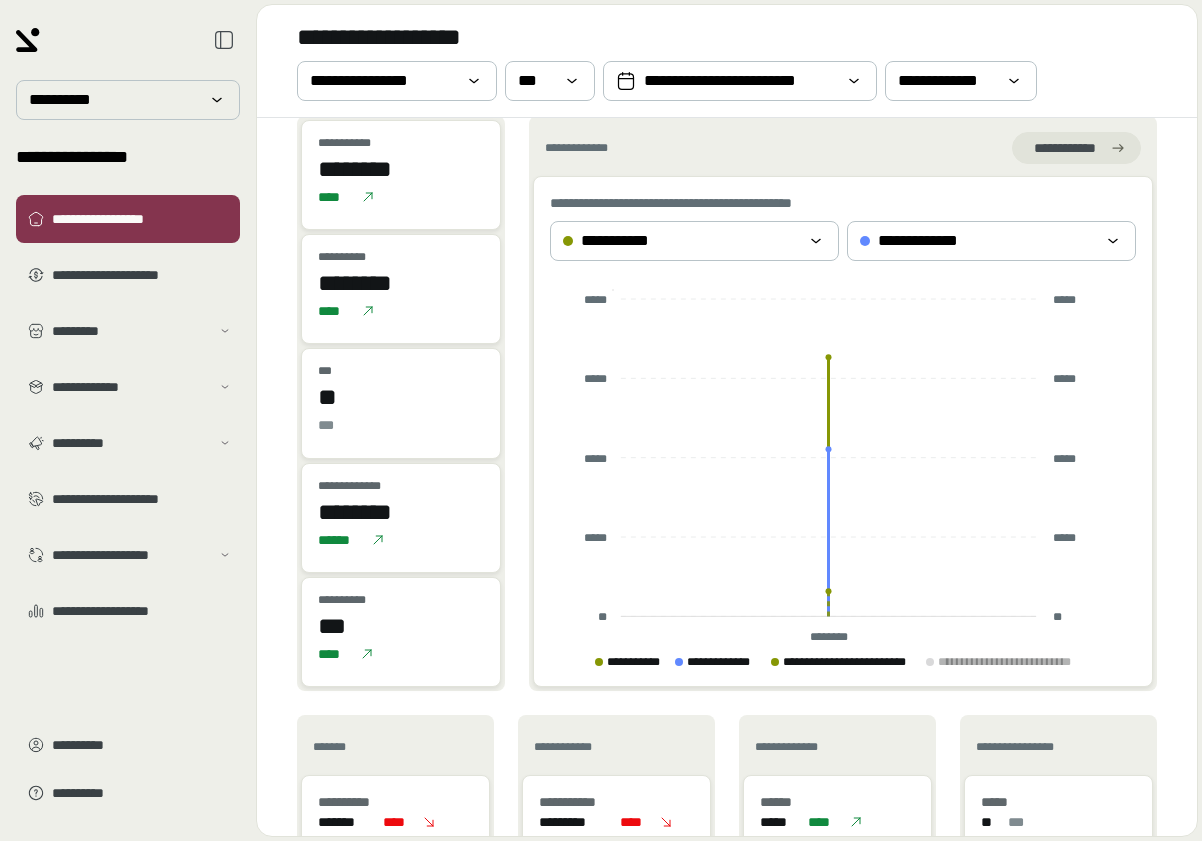 scroll, scrollTop: 0, scrollLeft: 0, axis: both 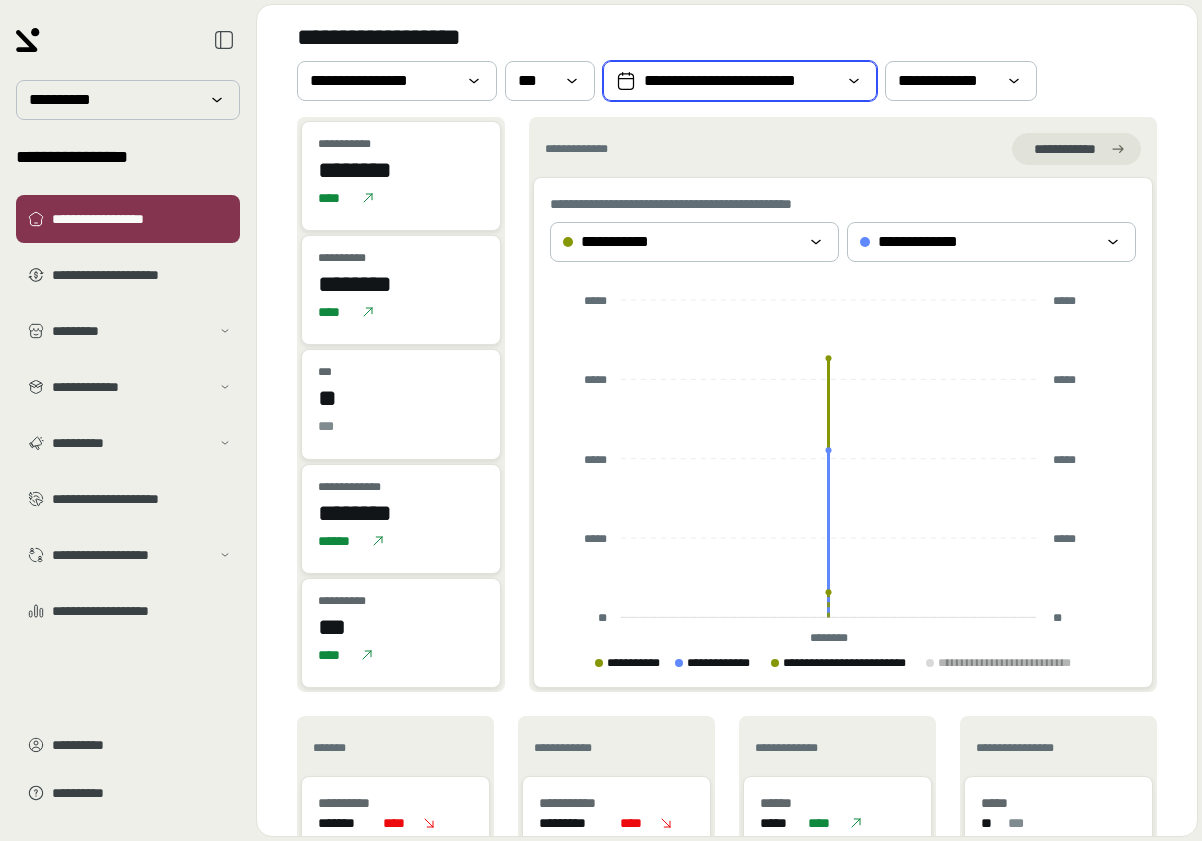 click on "**********" at bounding box center (740, 81) 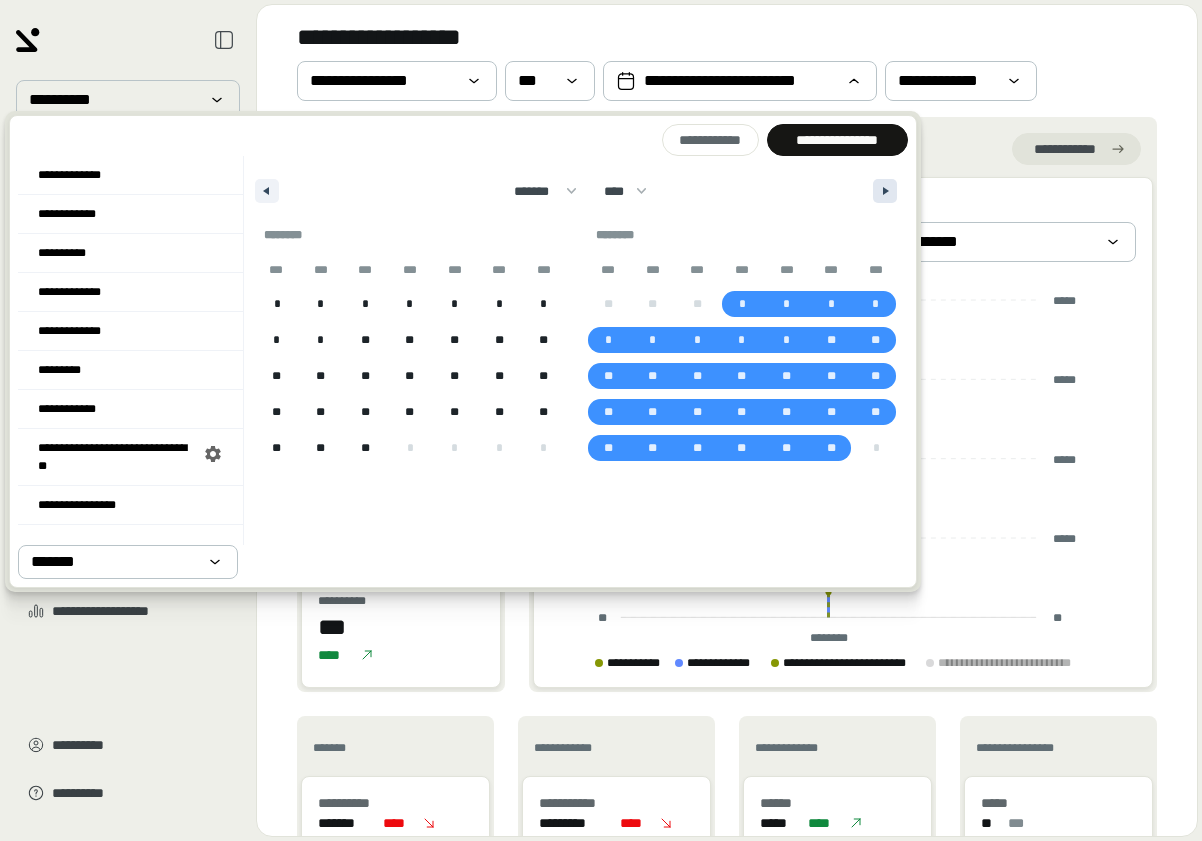 click at bounding box center (885, 191) 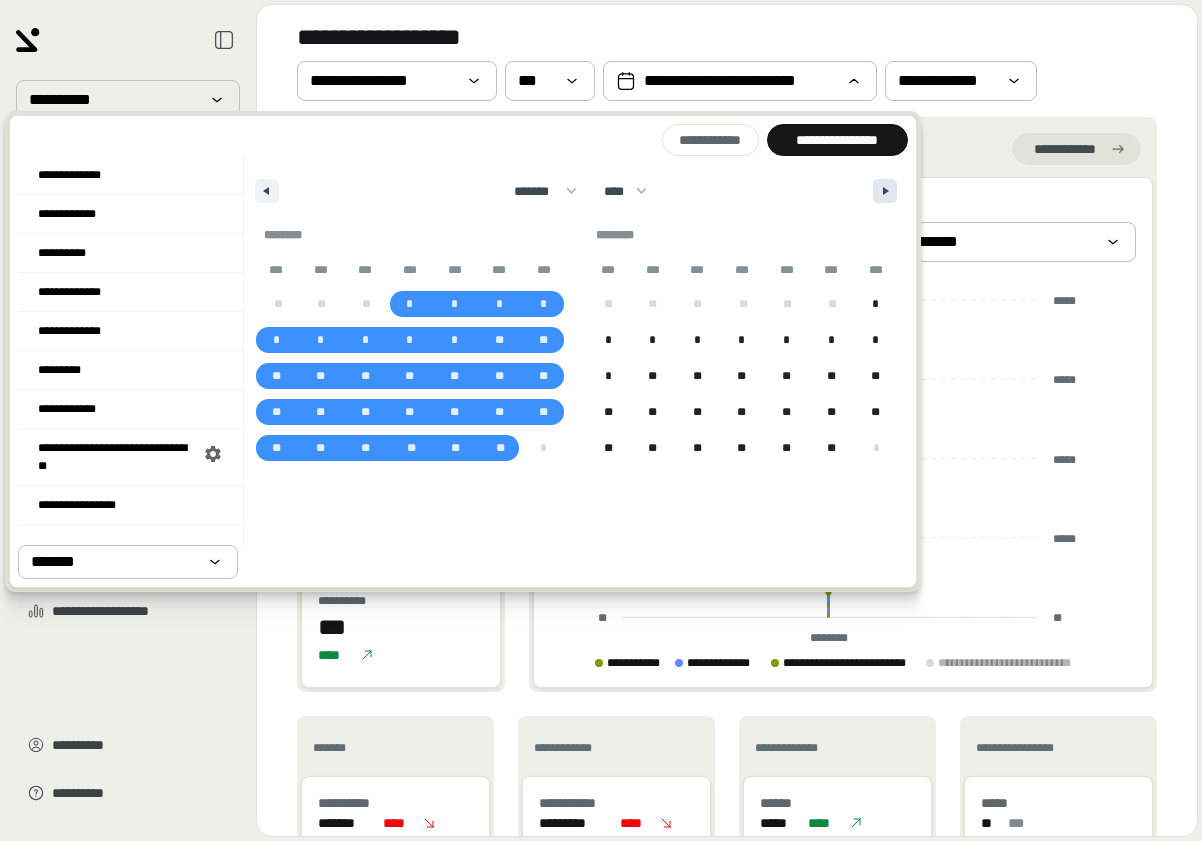 click at bounding box center (885, 191) 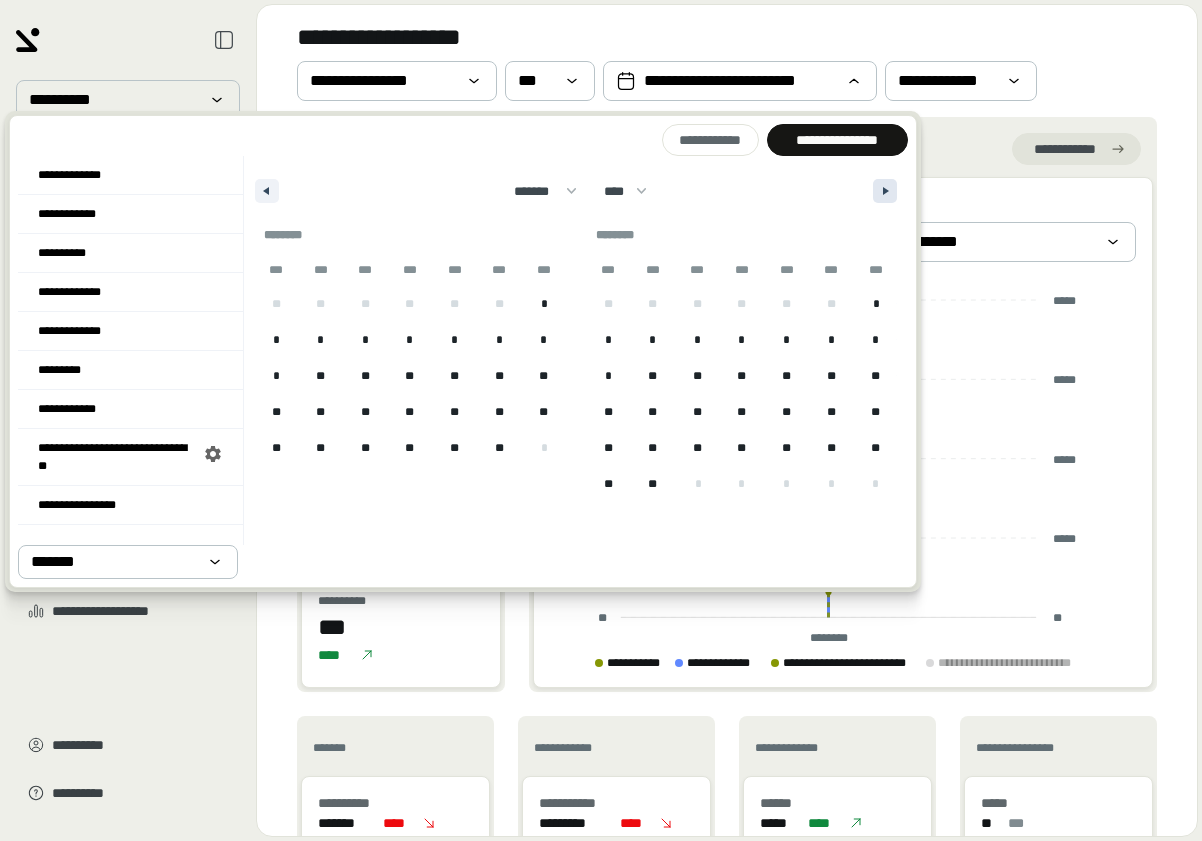 click at bounding box center (885, 191) 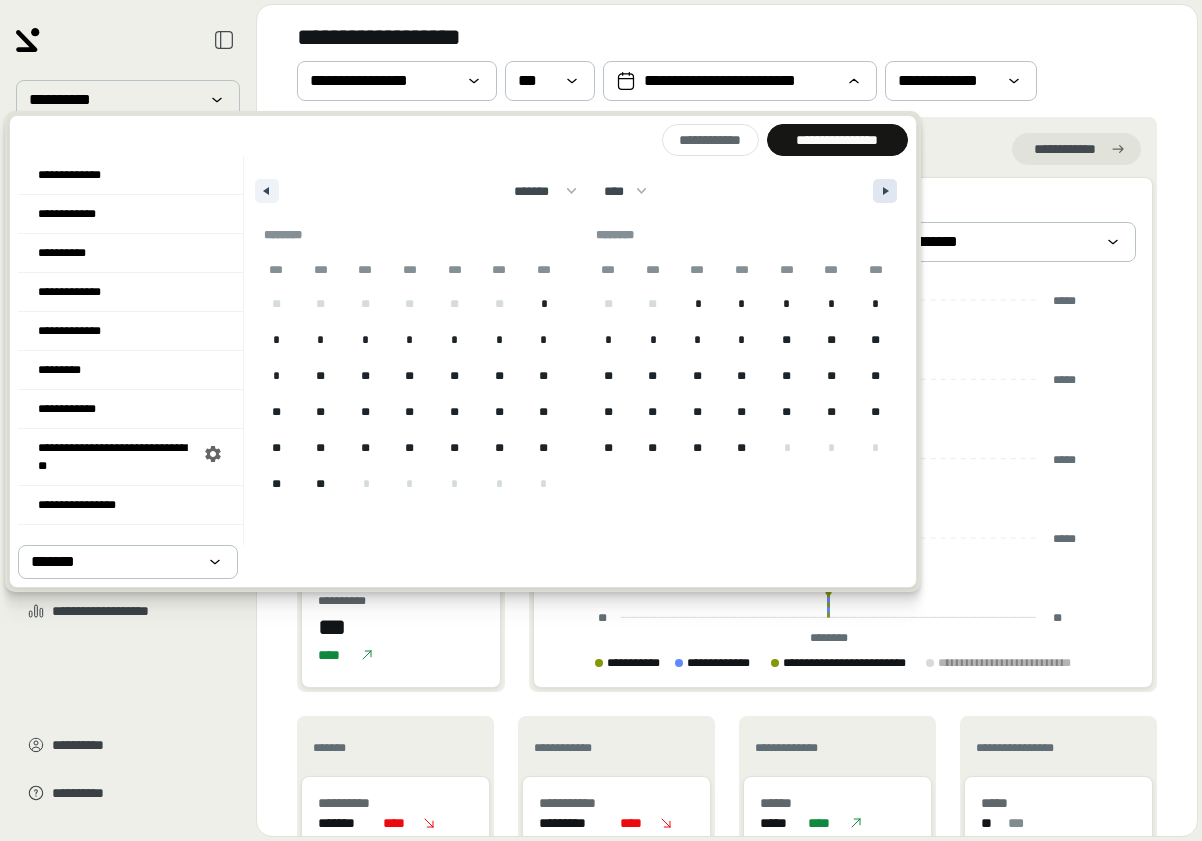 click at bounding box center (885, 191) 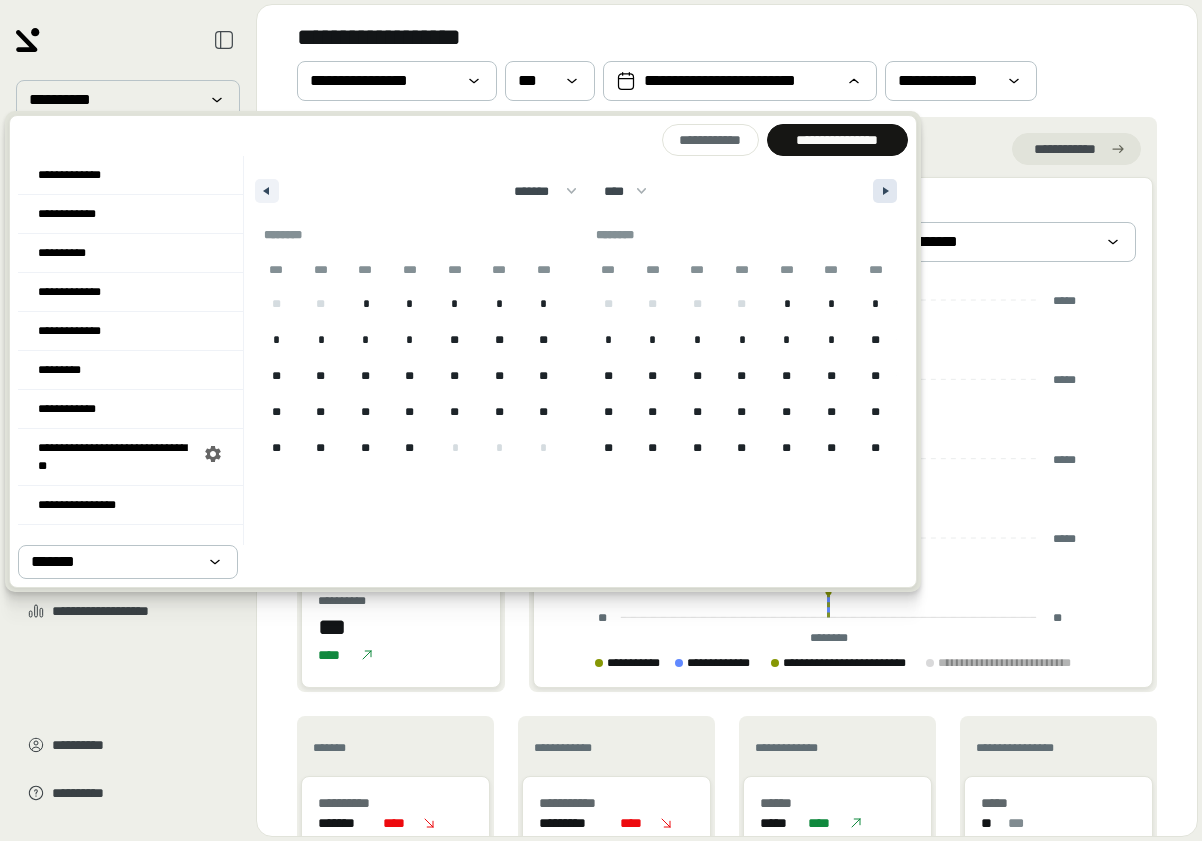 click at bounding box center [885, 191] 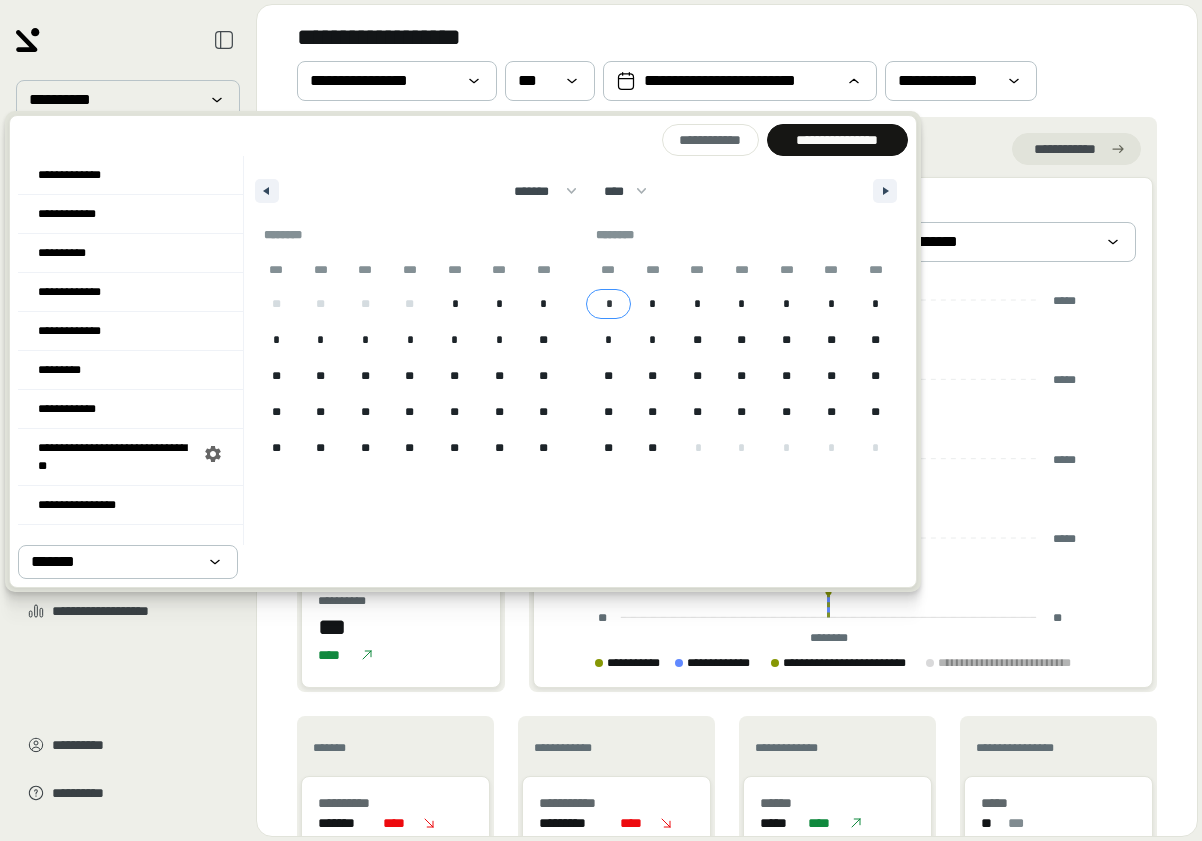click on "*" at bounding box center (608, 304) 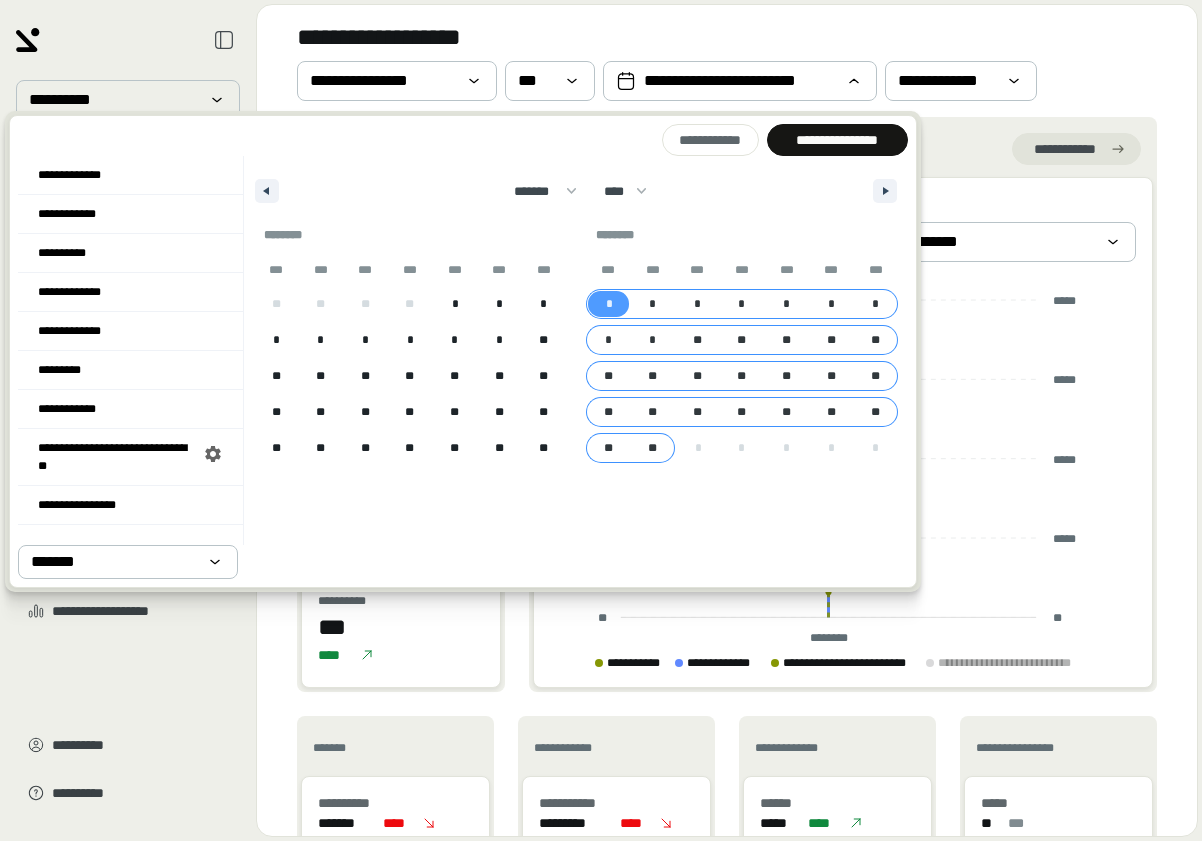 click on "**" at bounding box center (653, 448) 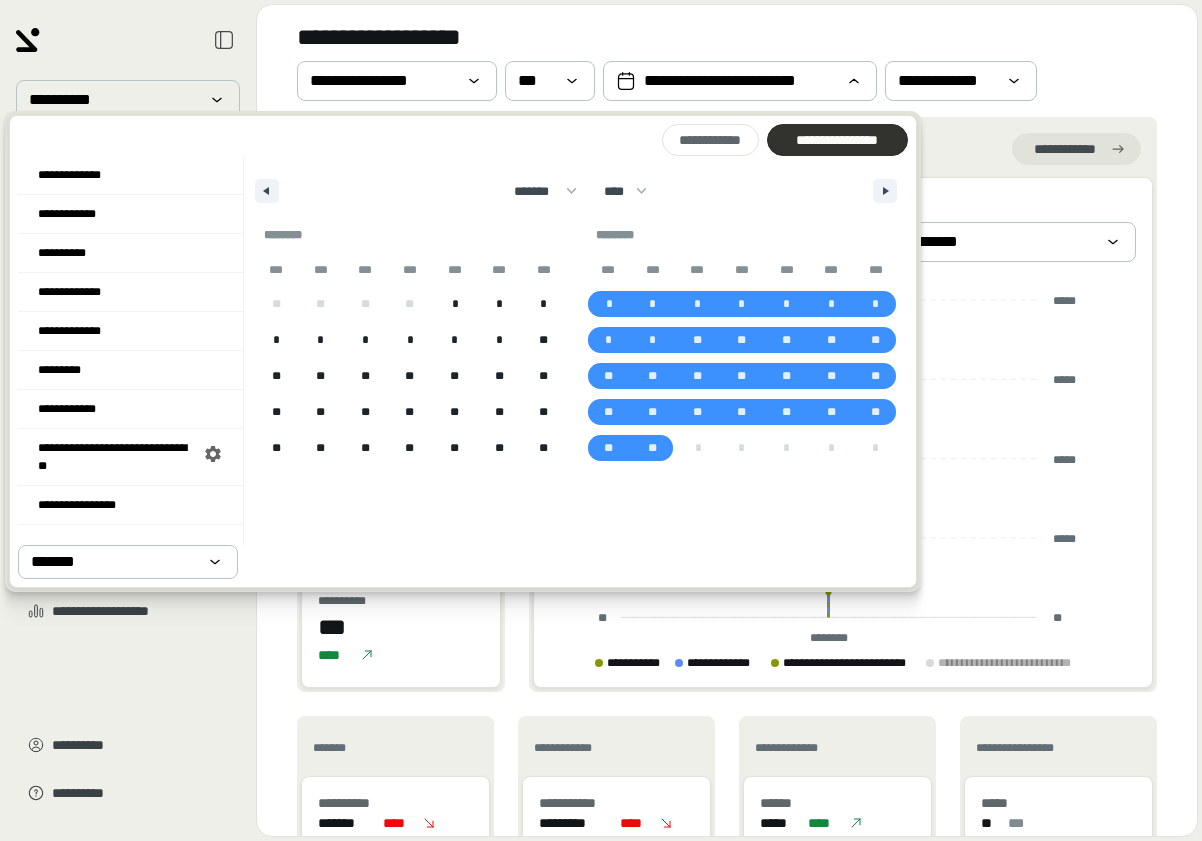 click on "**********" at bounding box center (837, 140) 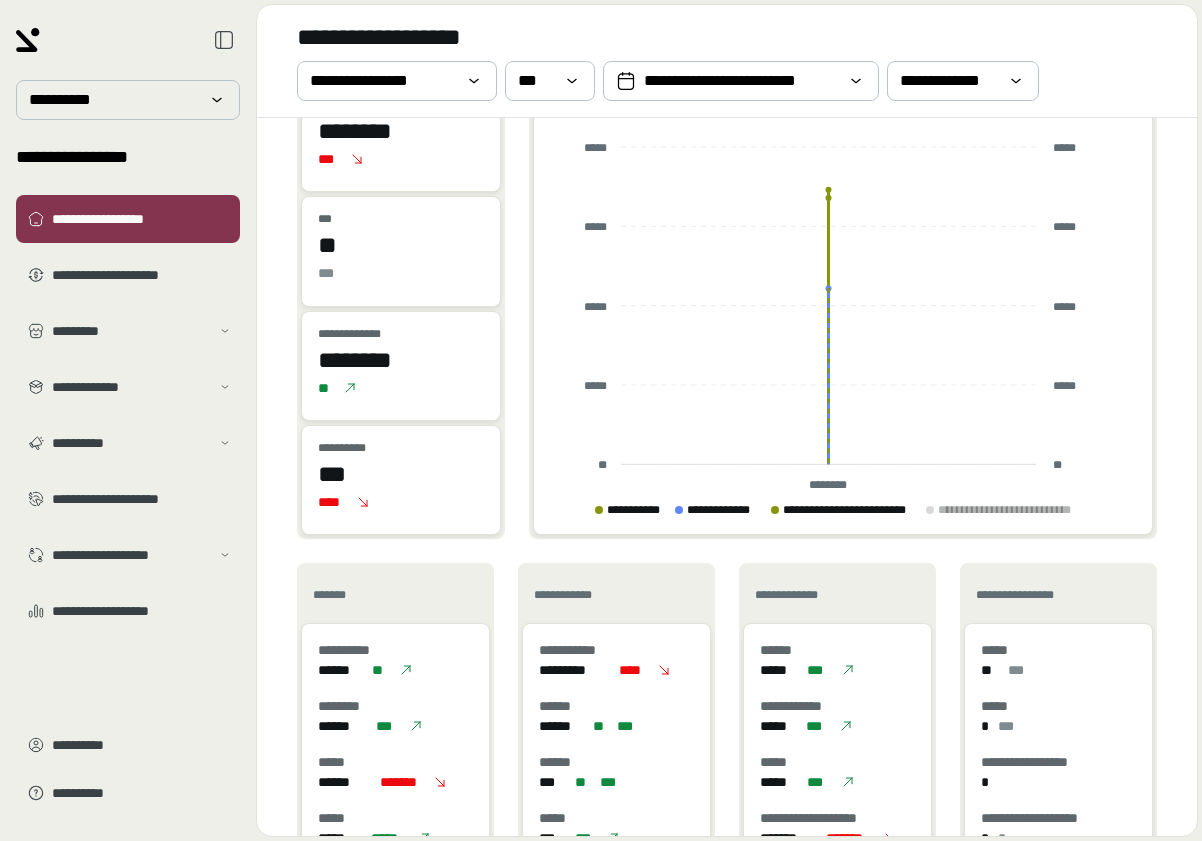 scroll, scrollTop: 157, scrollLeft: 0, axis: vertical 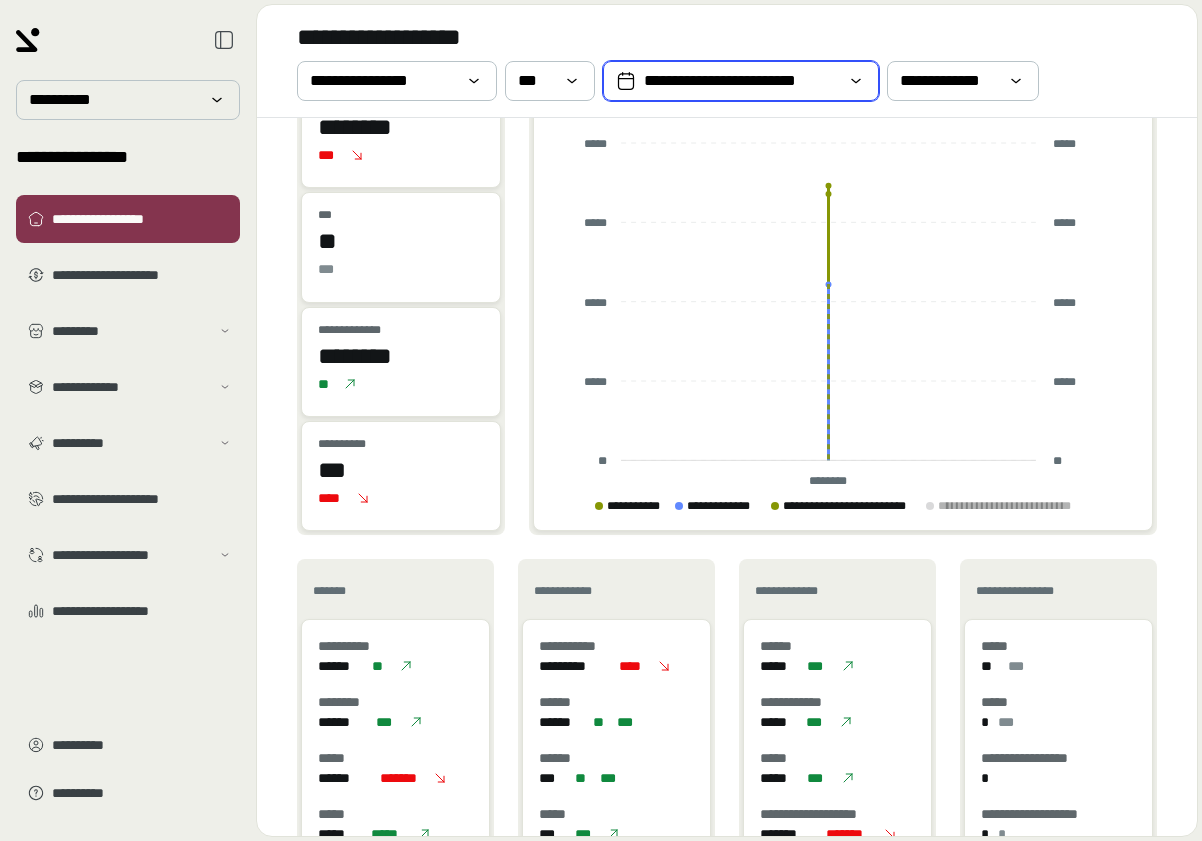 click on "**********" at bounding box center [741, 81] 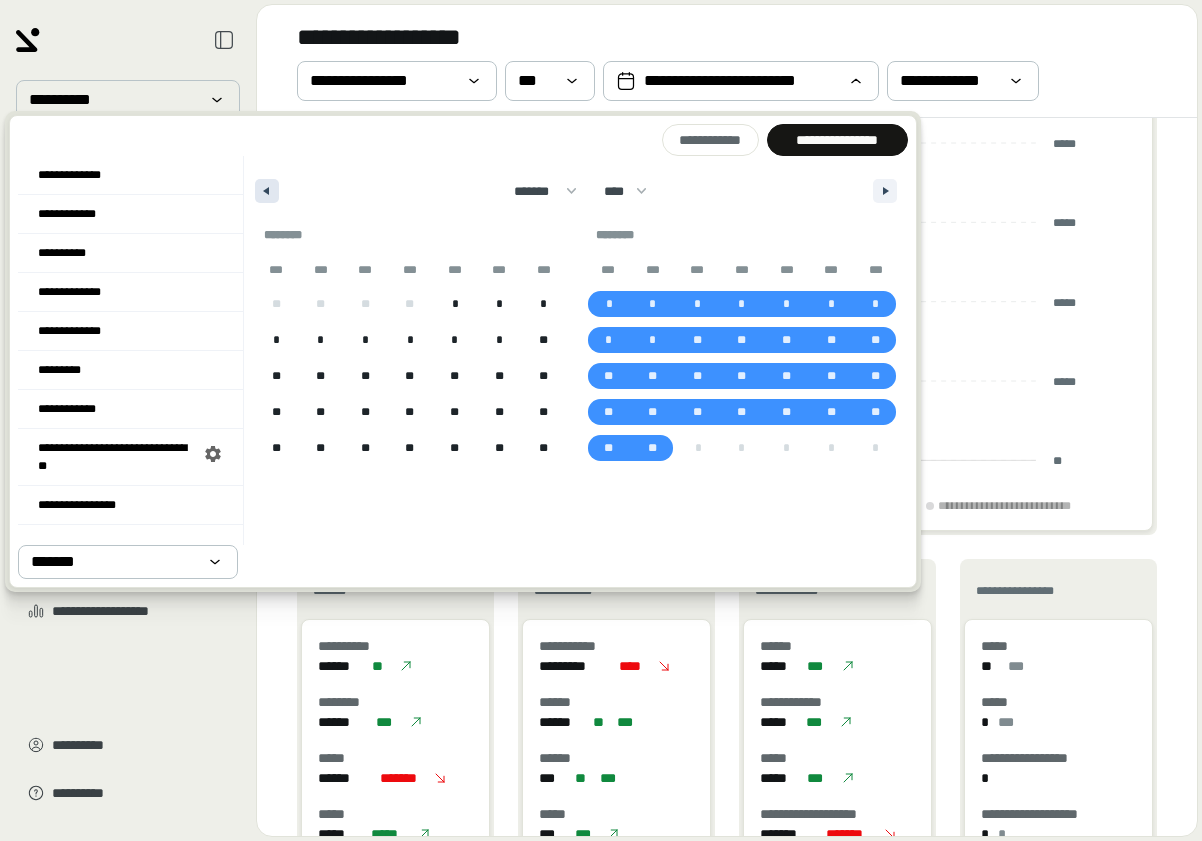 click at bounding box center (264, 191) 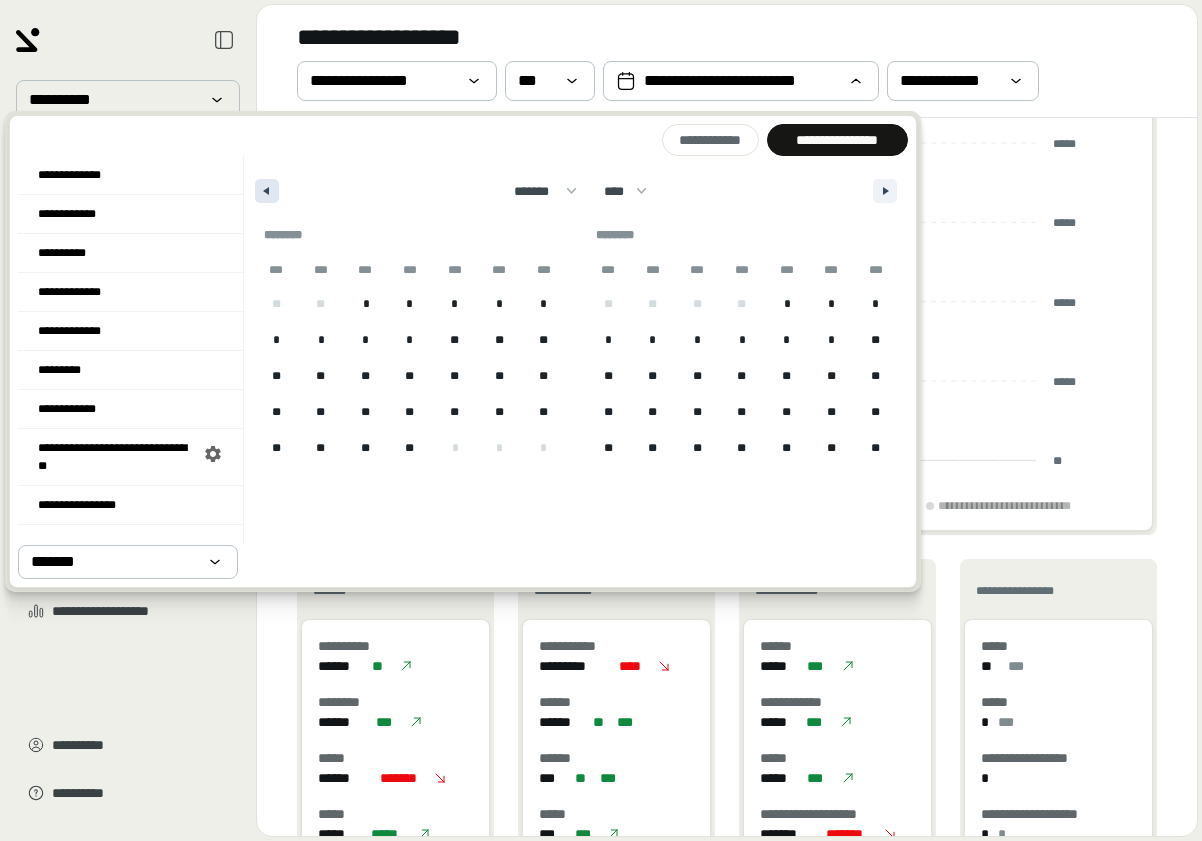 click at bounding box center [264, 191] 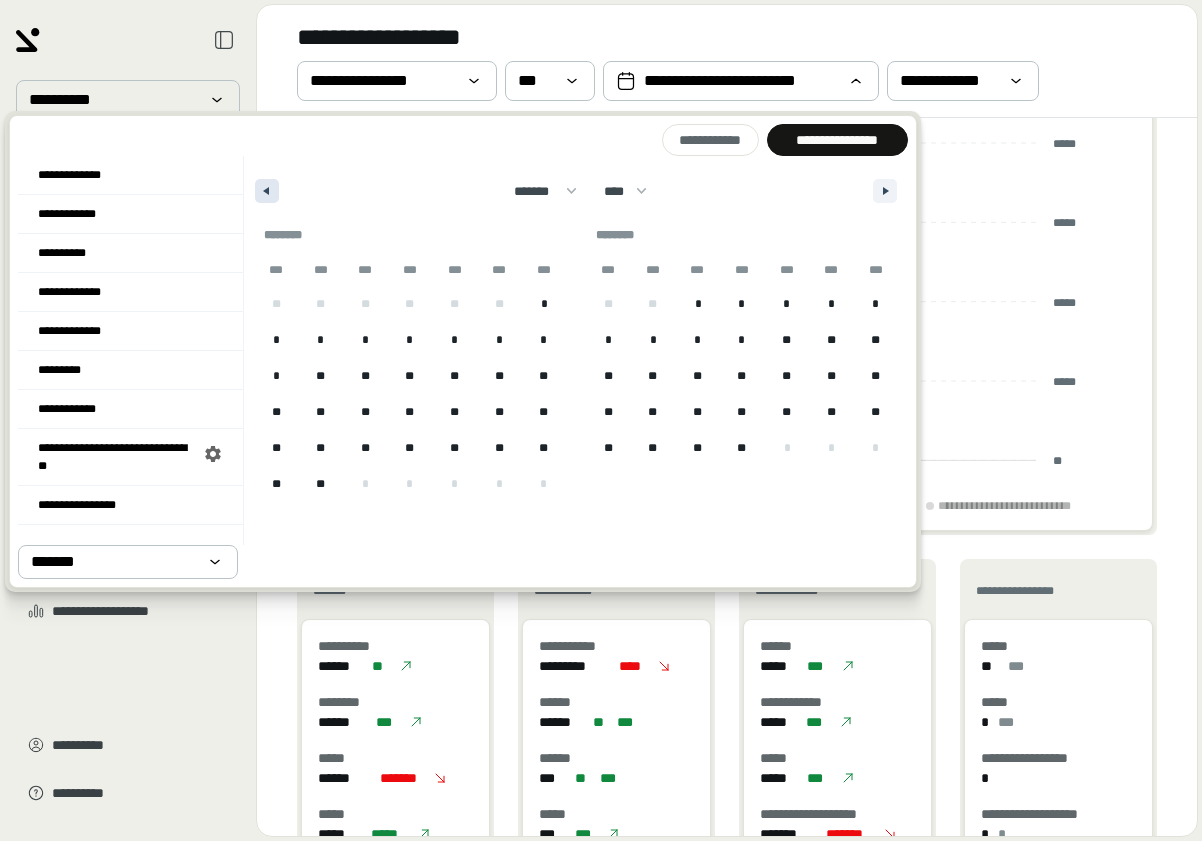 click at bounding box center [264, 191] 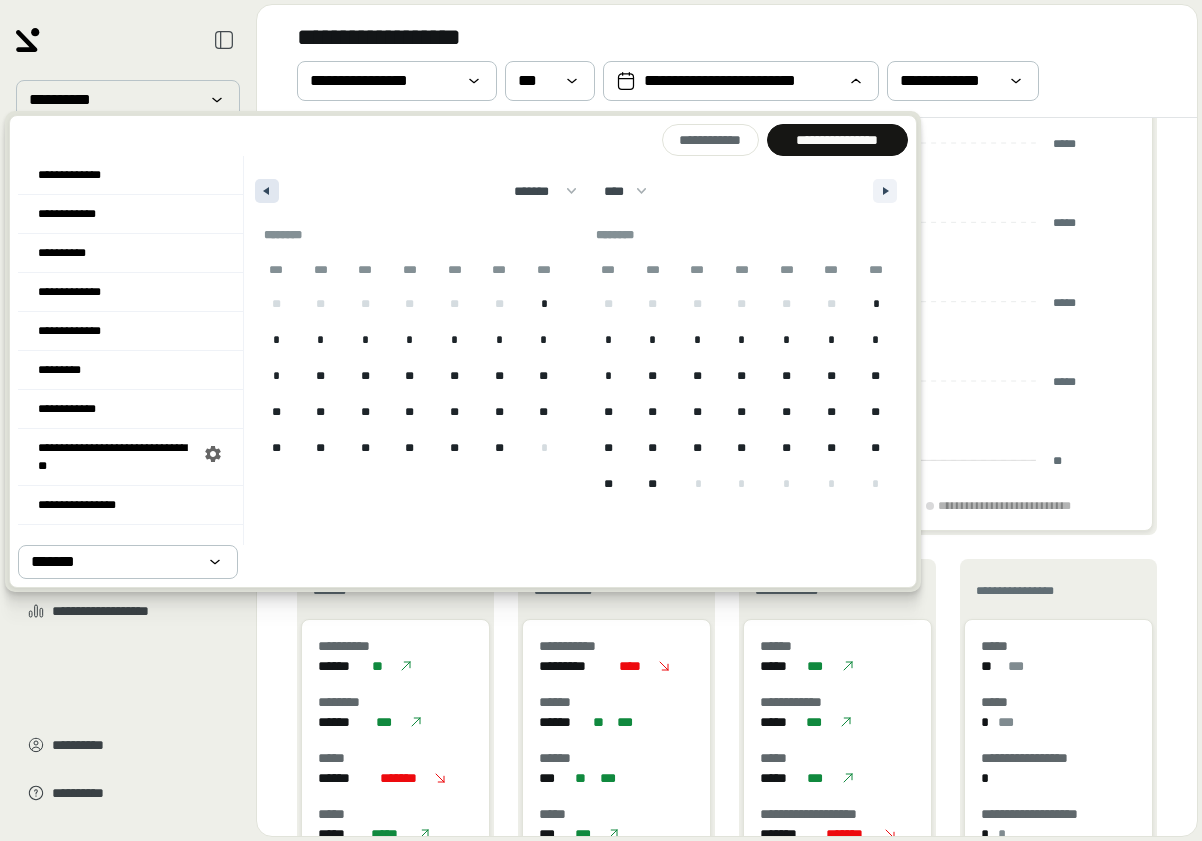 click at bounding box center [264, 191] 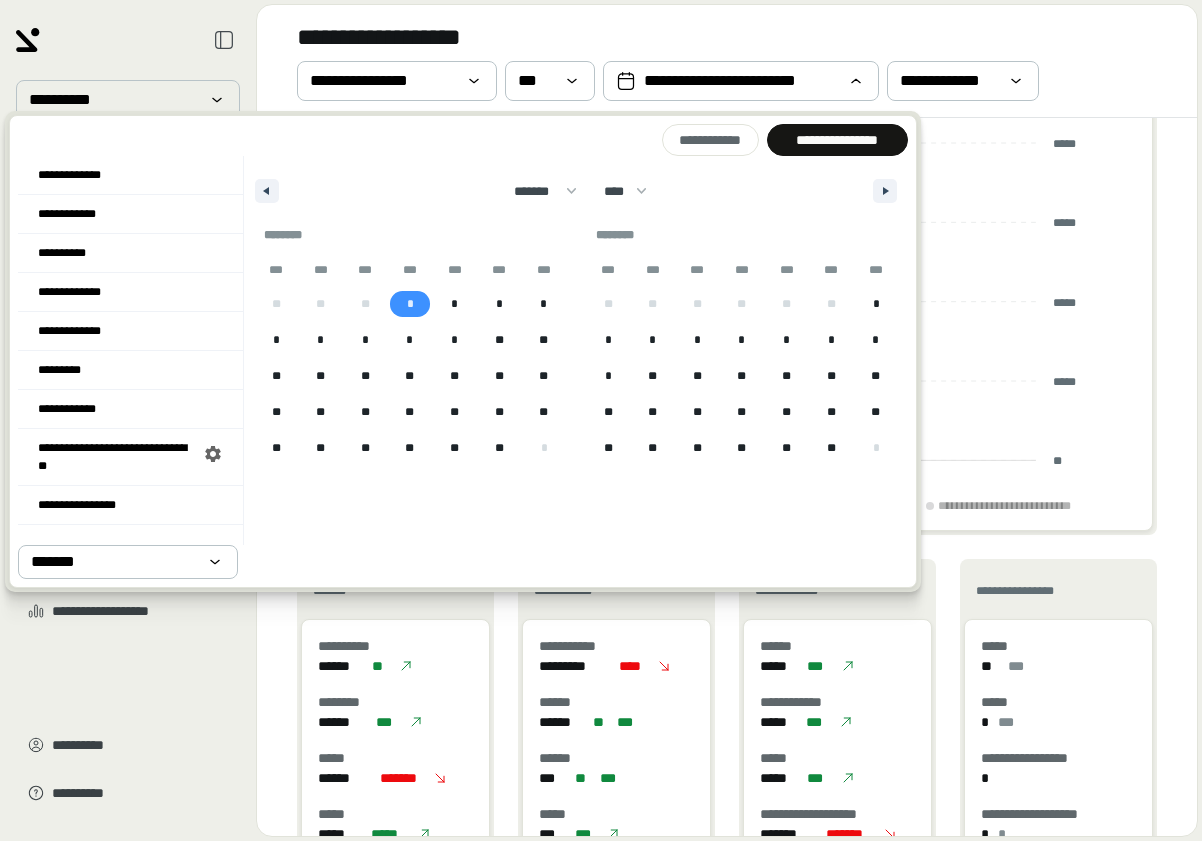 drag, startPoint x: 407, startPoint y: 294, endPoint x: 480, endPoint y: 432, distance: 156.11855 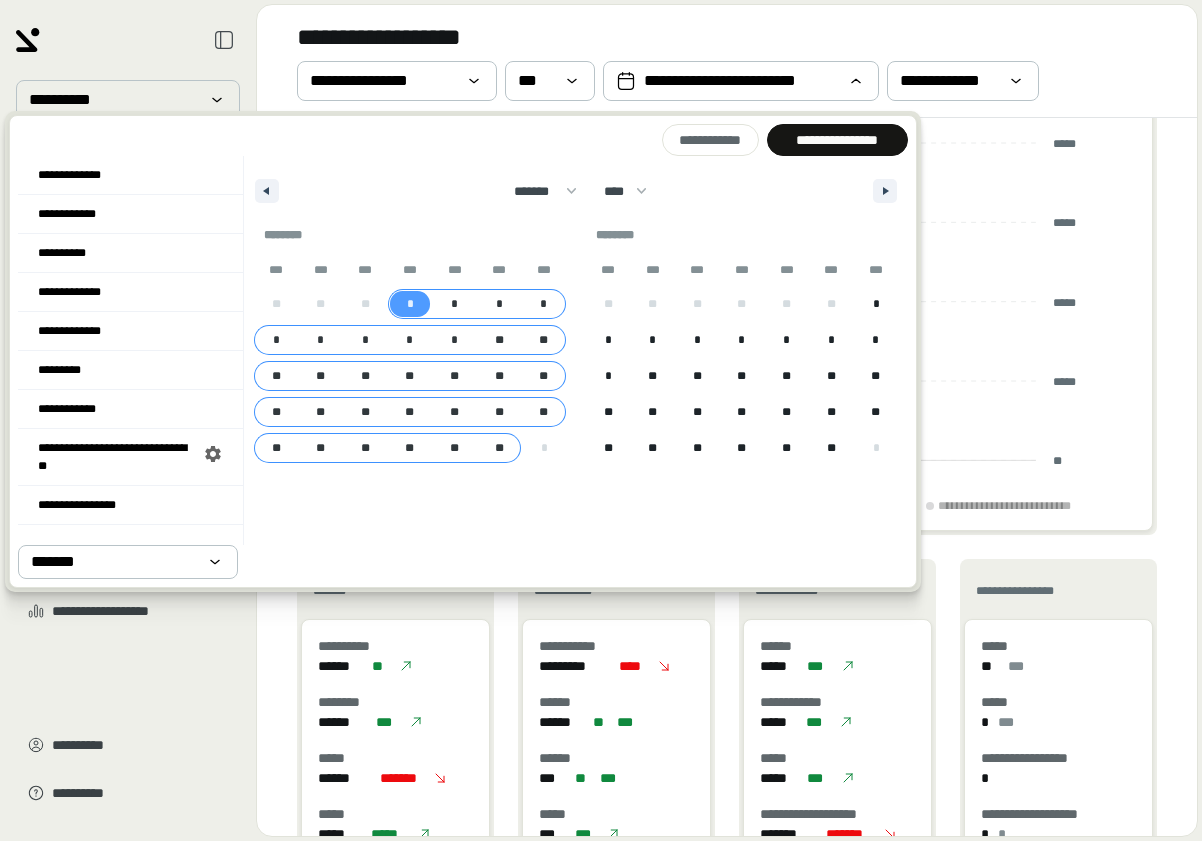 drag, startPoint x: 496, startPoint y: 452, endPoint x: 694, endPoint y: 324, distance: 235.77107 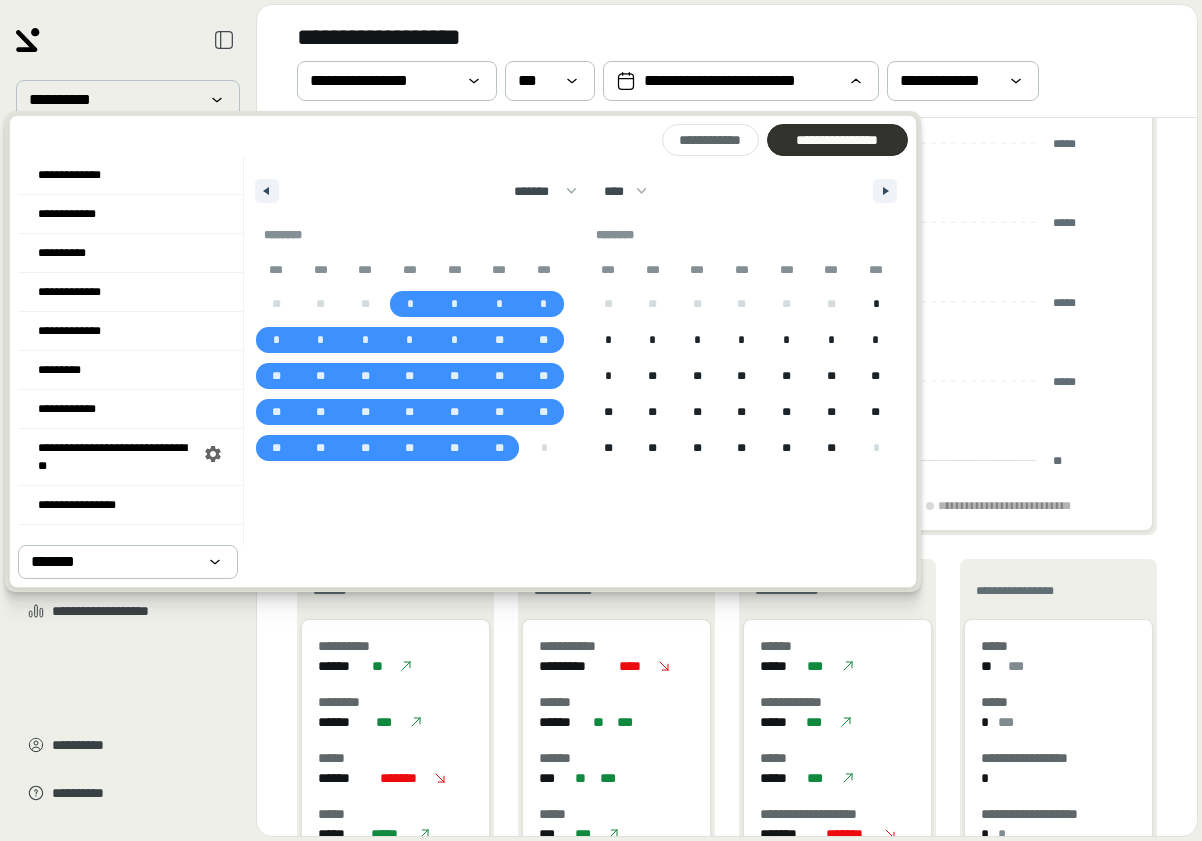 click on "**********" at bounding box center (837, 140) 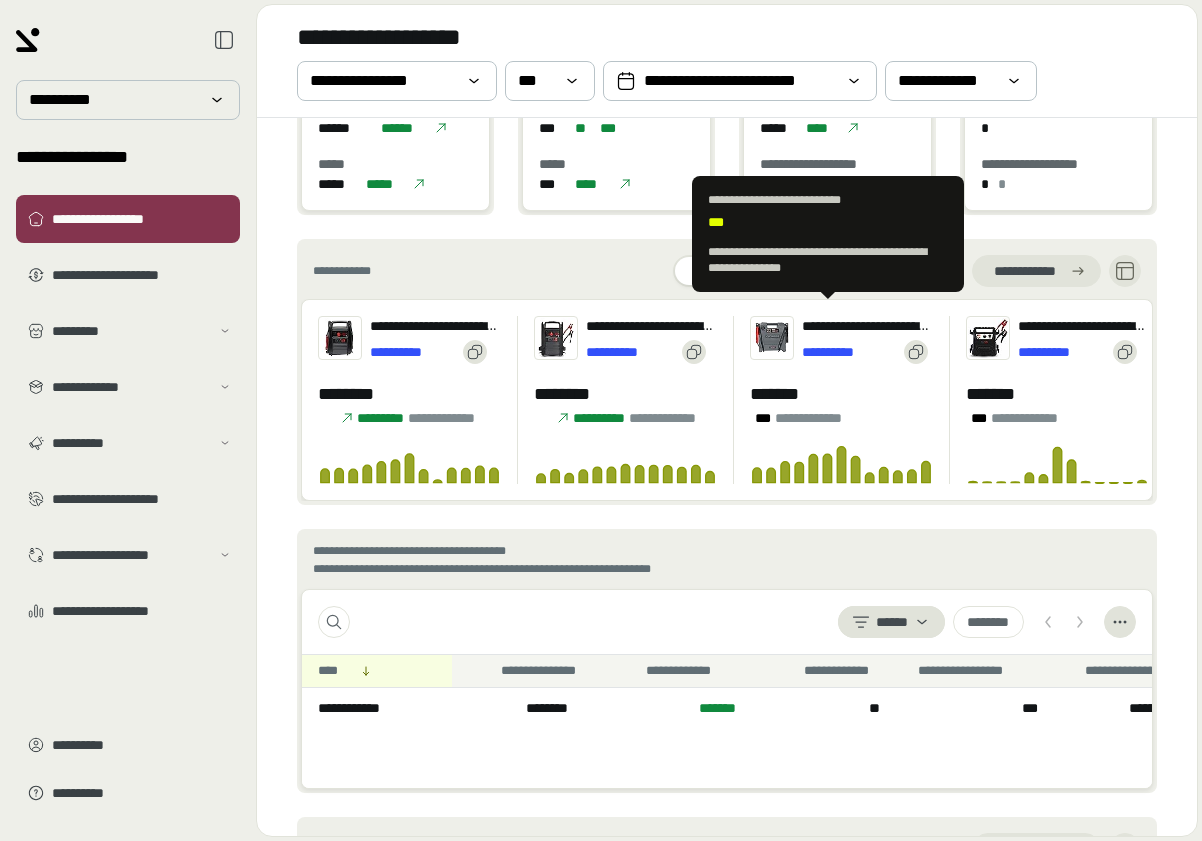 scroll, scrollTop: 0, scrollLeft: 0, axis: both 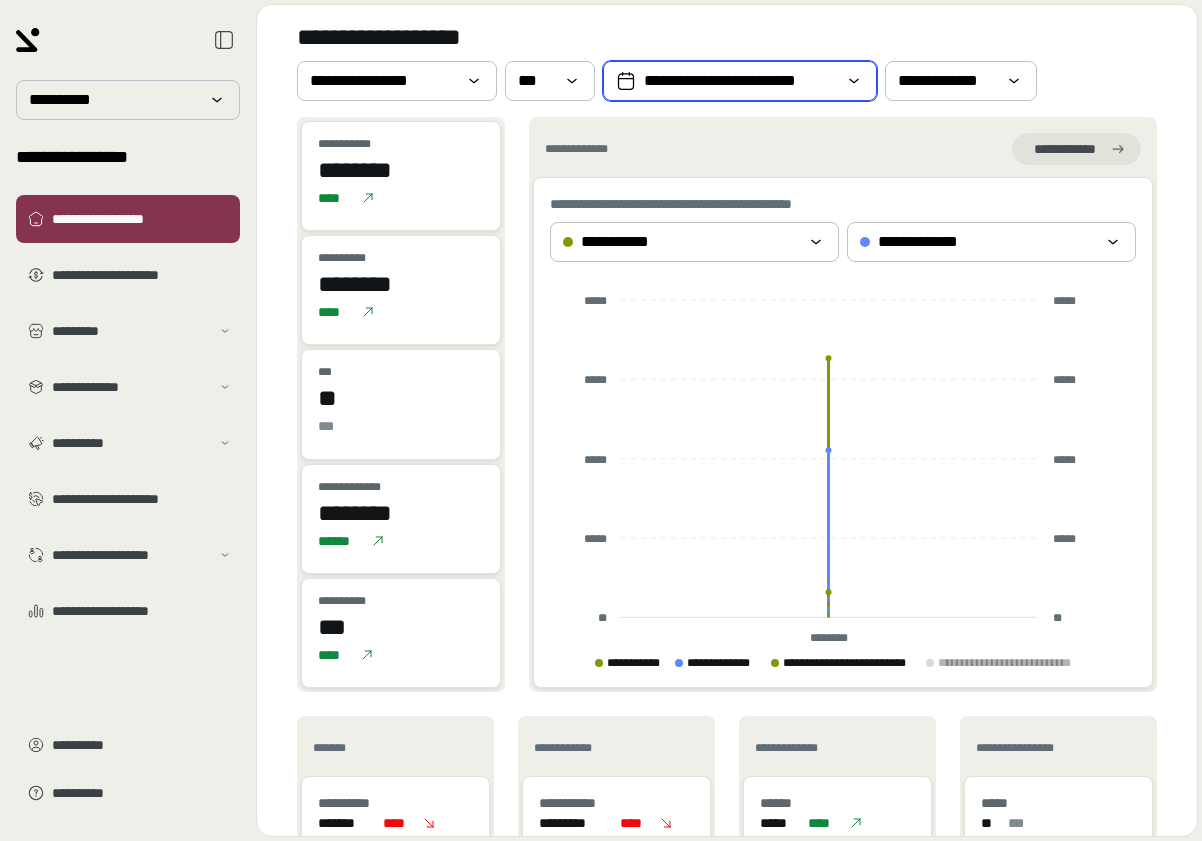 click on "**********" at bounding box center [740, 81] 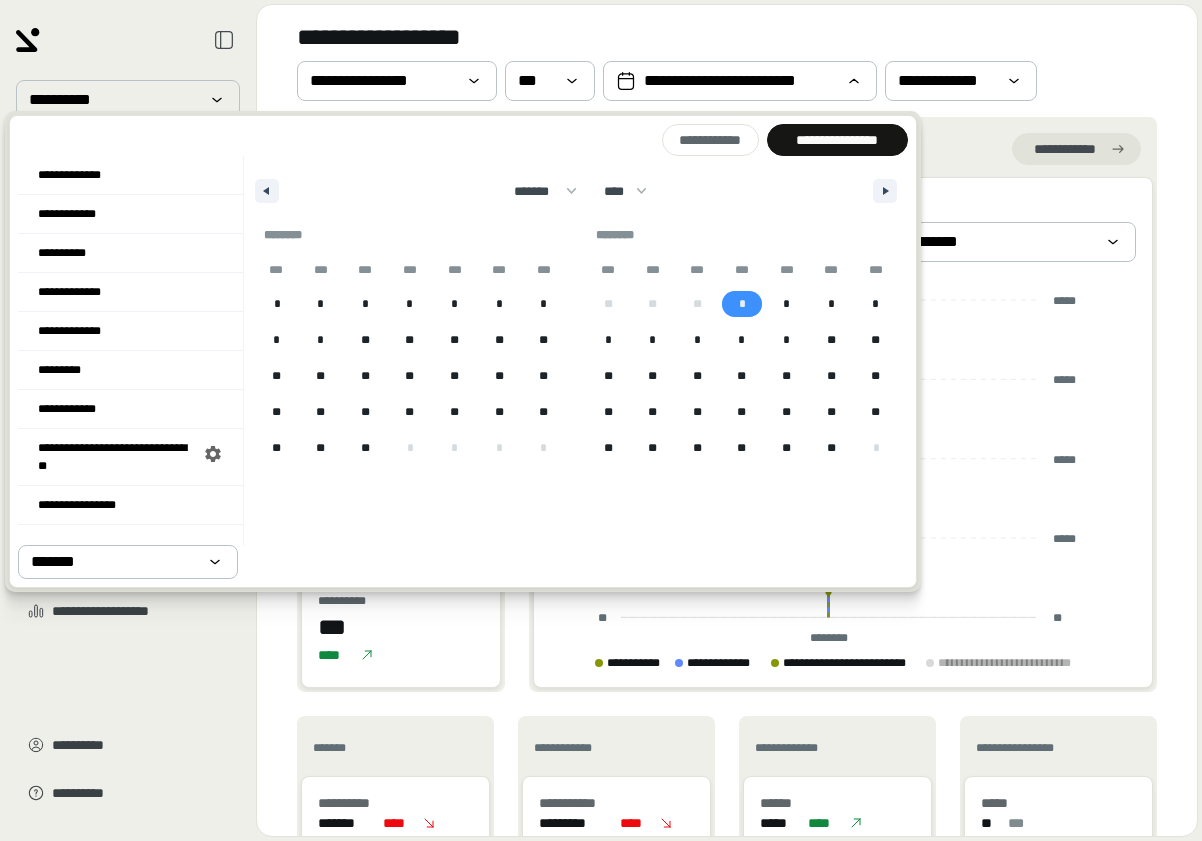 click on "*" at bounding box center [742, 304] 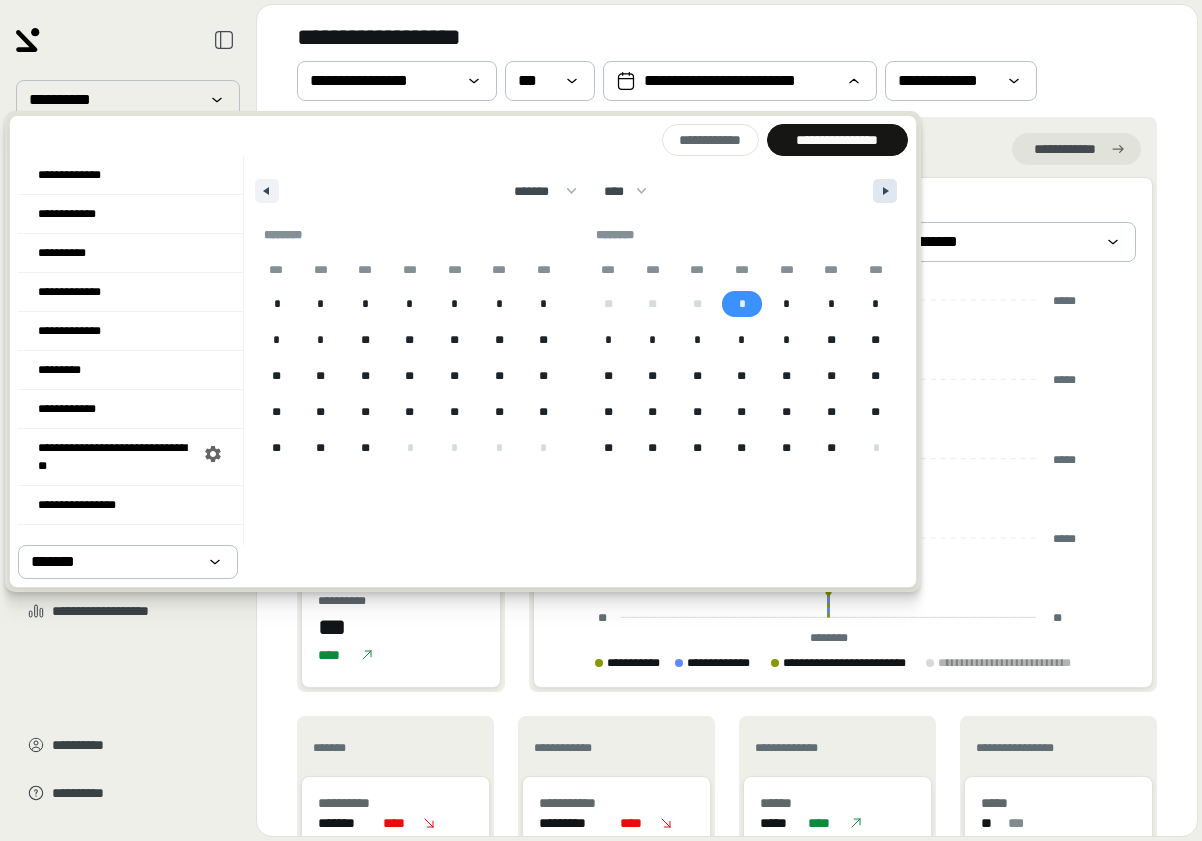 click at bounding box center (888, 191) 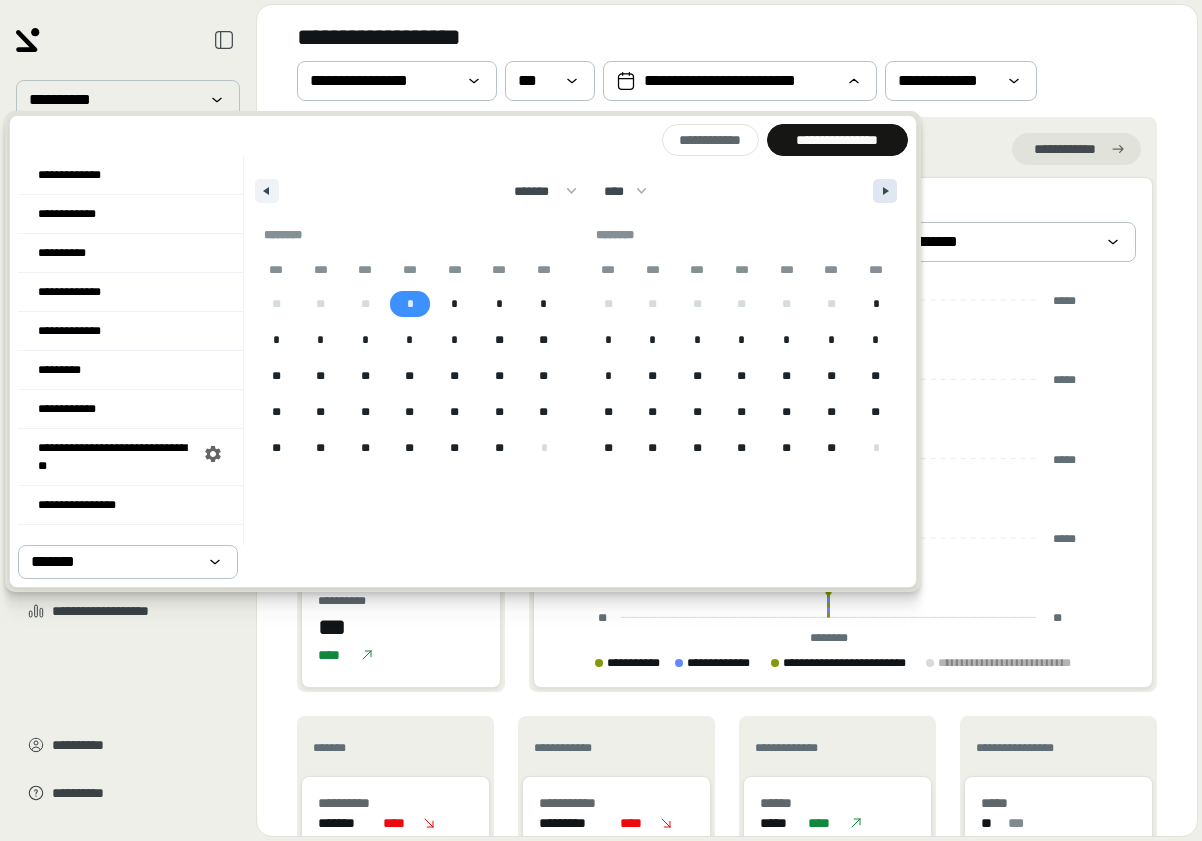 click at bounding box center (888, 191) 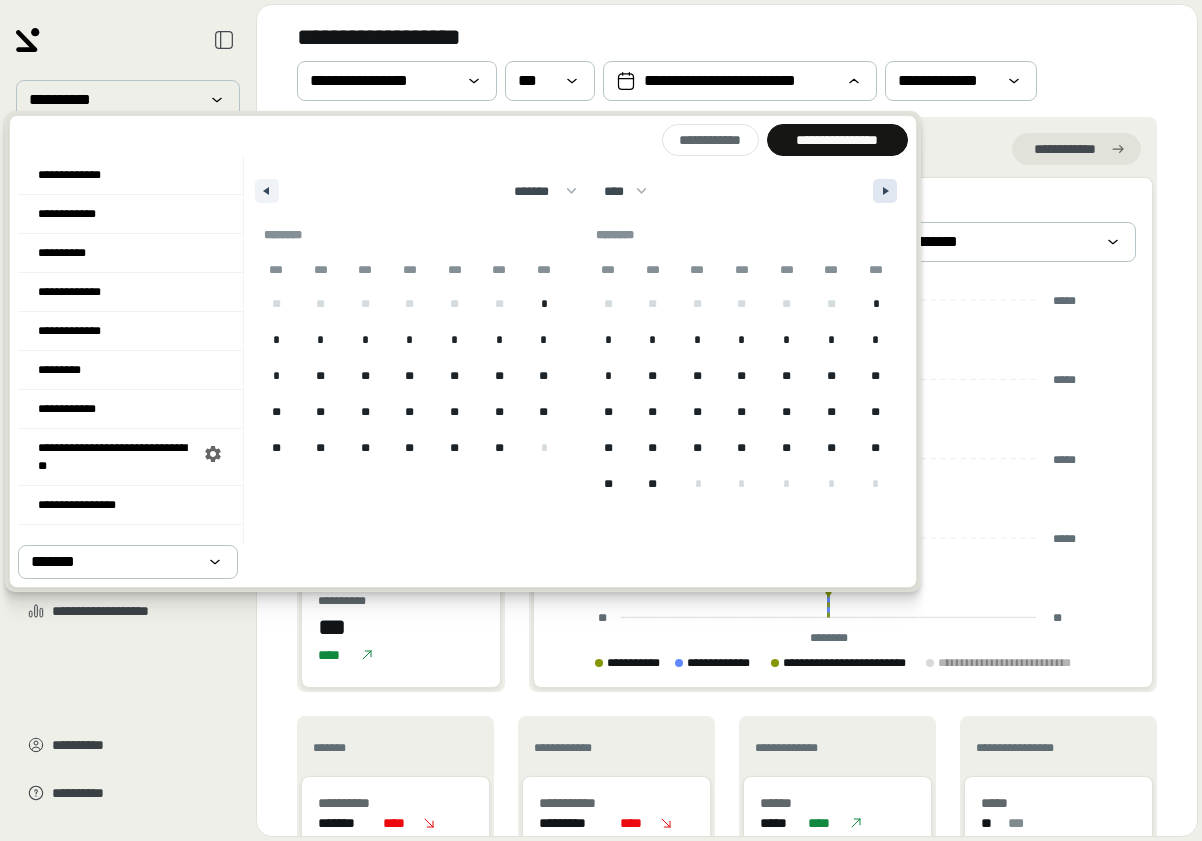 click at bounding box center (888, 191) 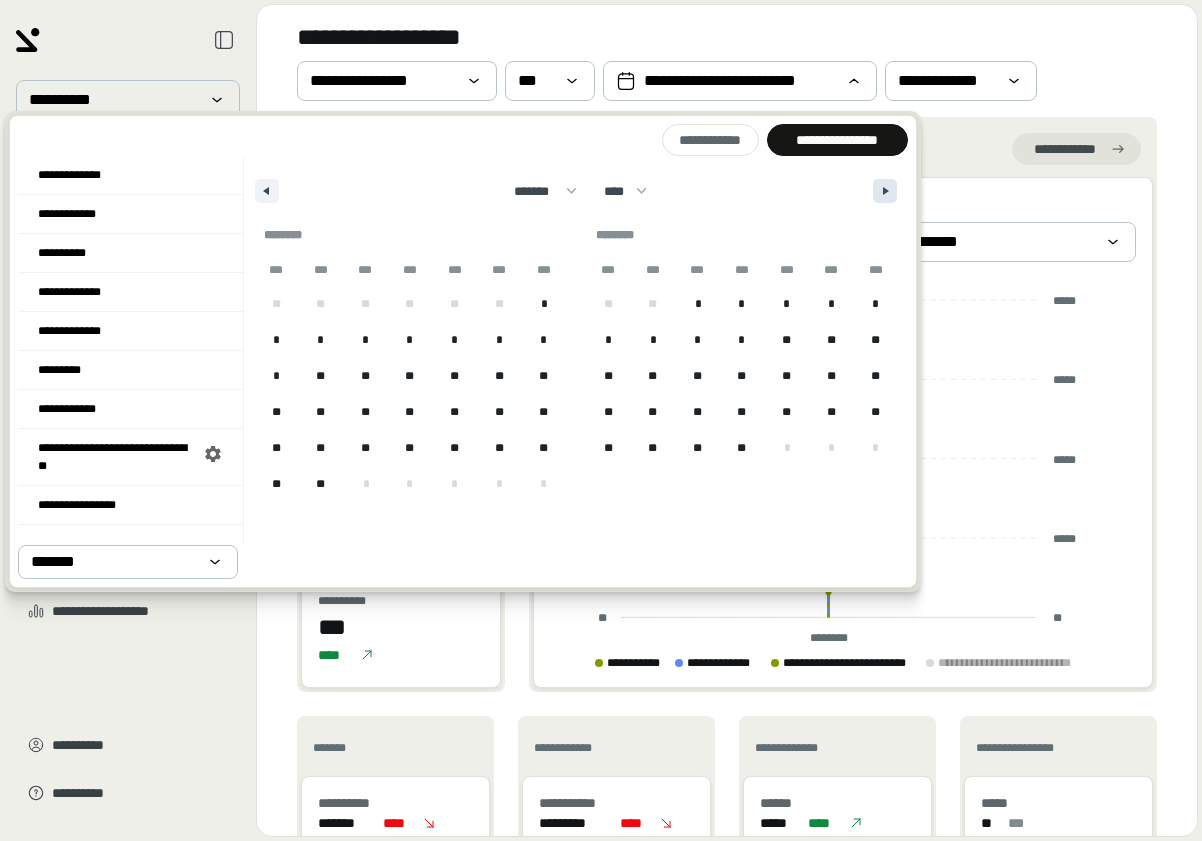click at bounding box center (888, 191) 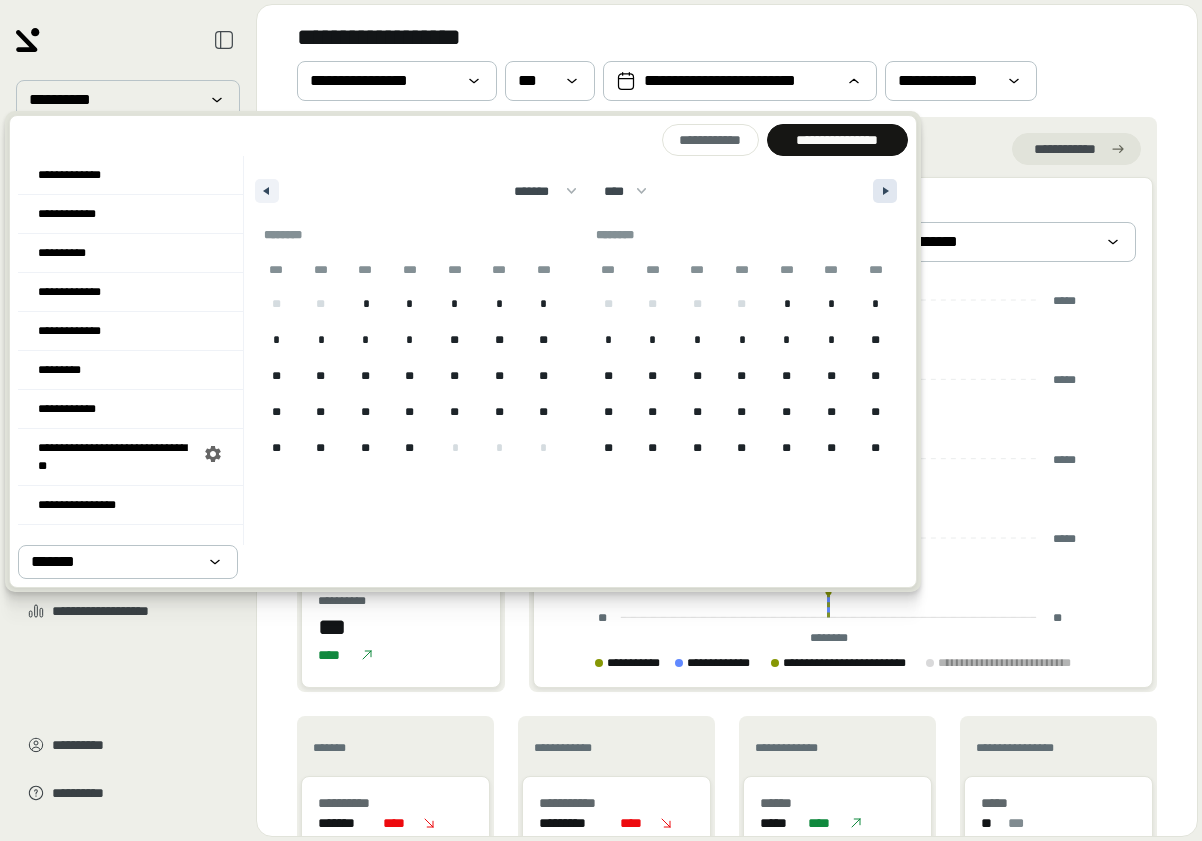 click at bounding box center (888, 191) 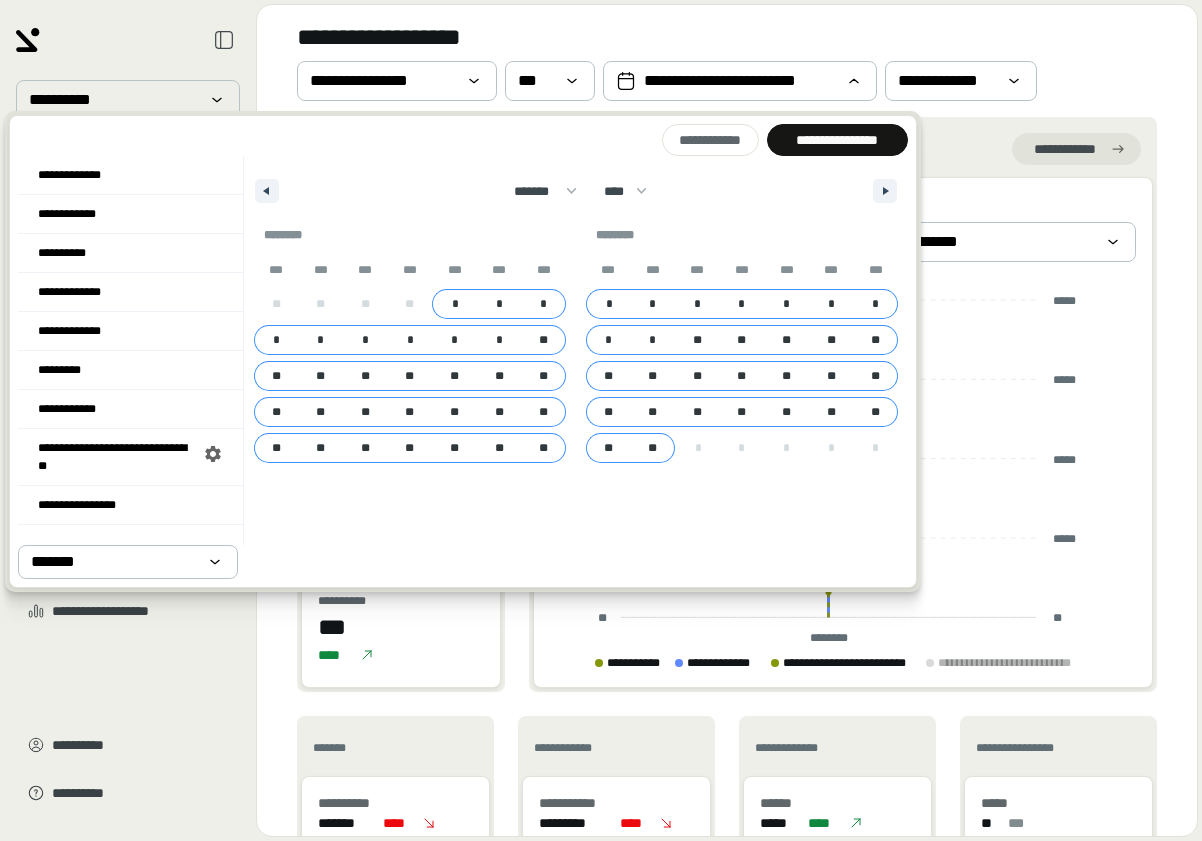click on "**" at bounding box center (653, 448) 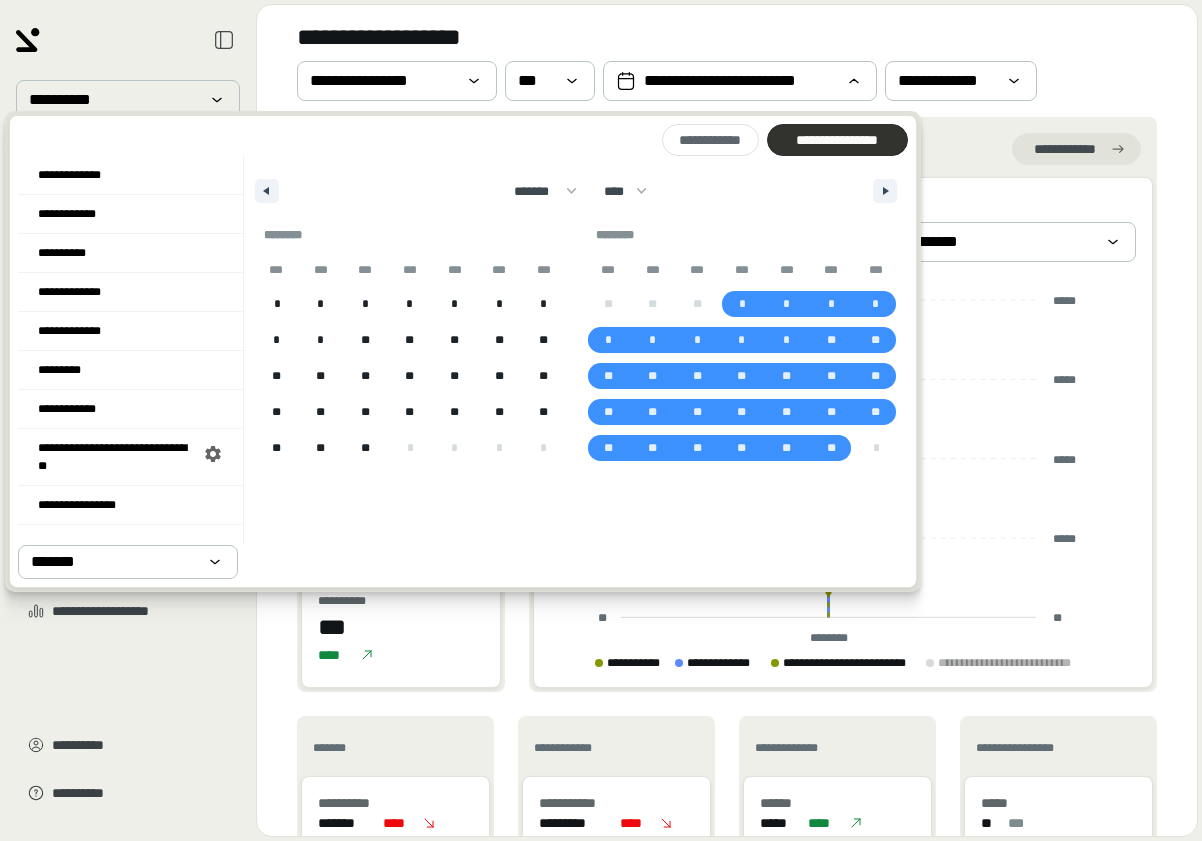 click on "**********" at bounding box center [837, 140] 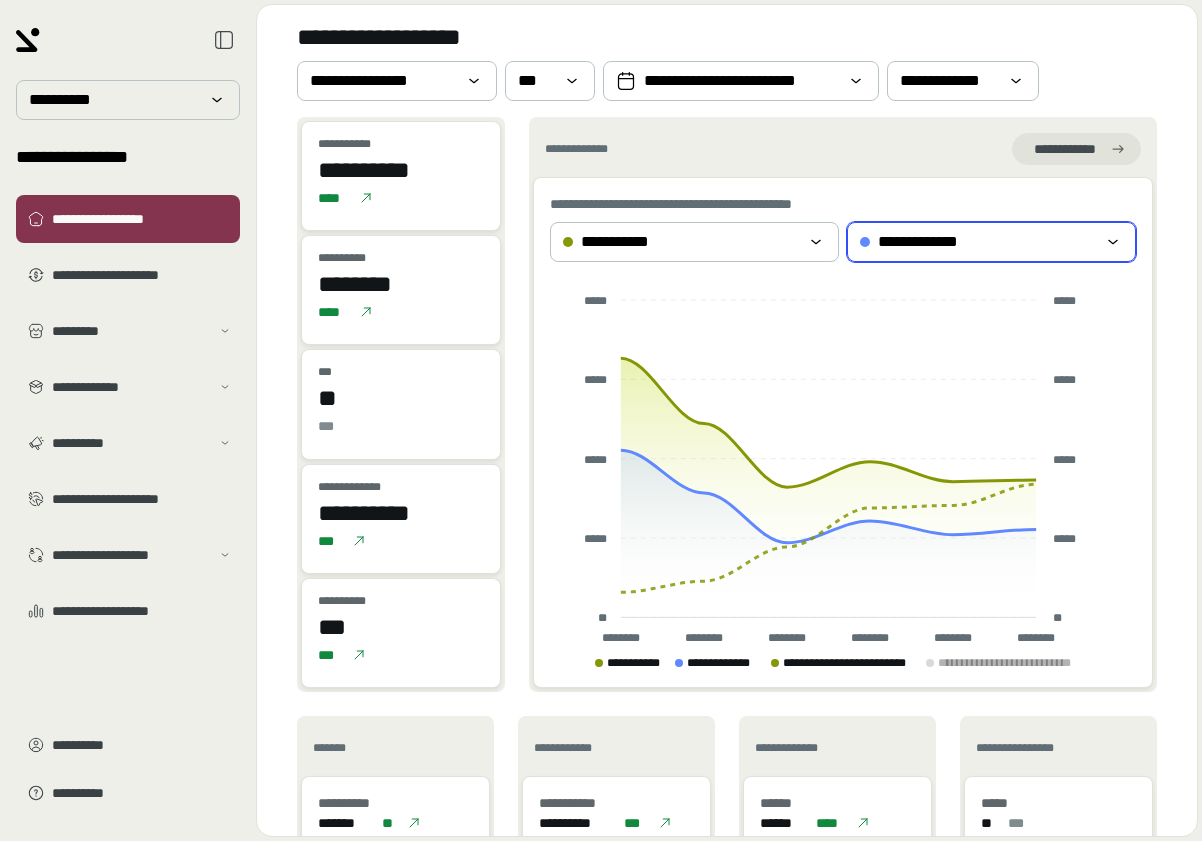 click on "**********" at bounding box center (928, 242) 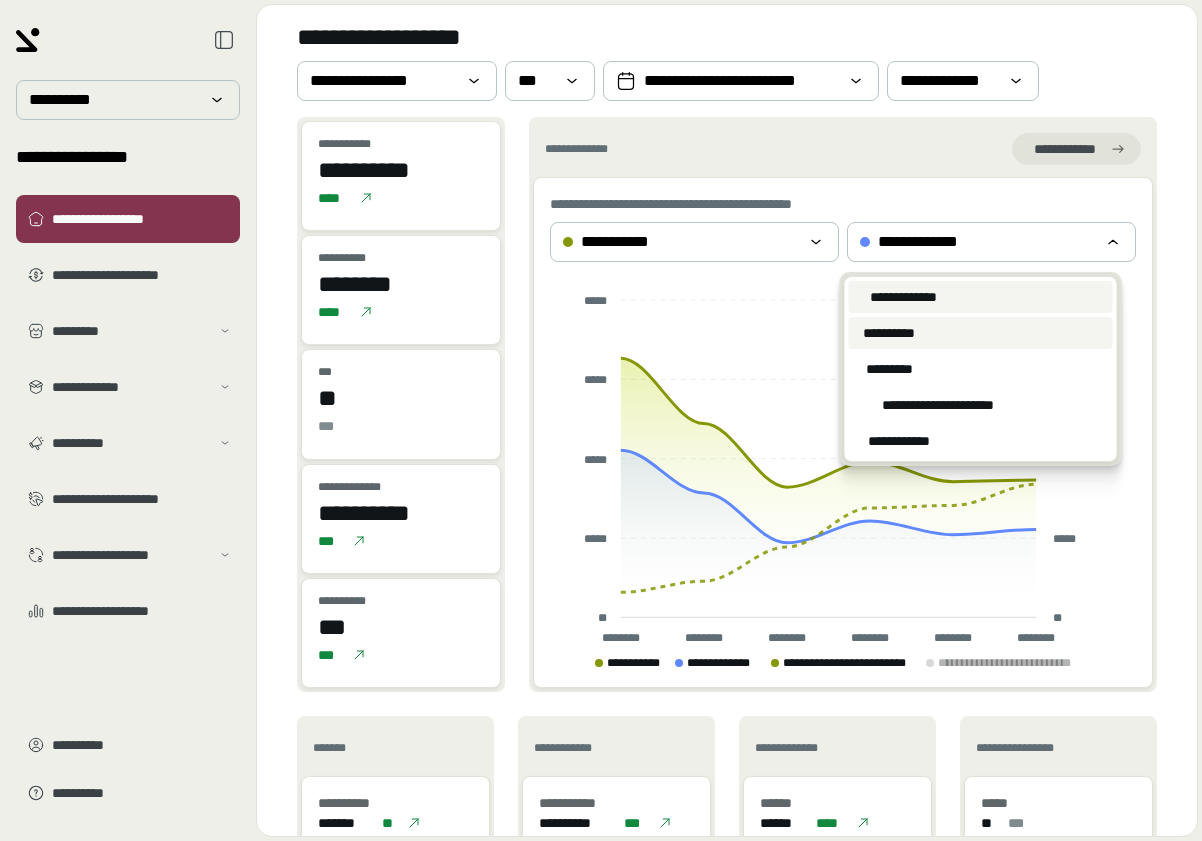 click on "**********" at bounding box center (981, 333) 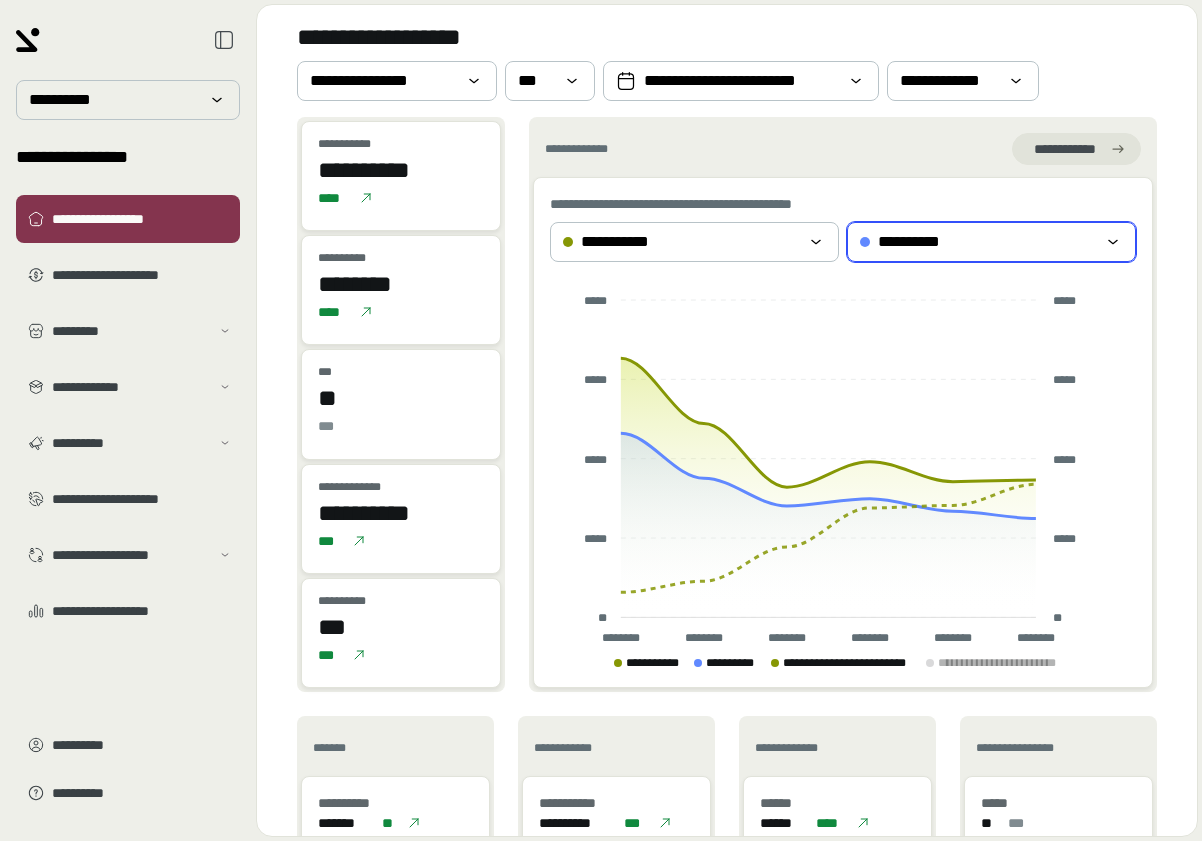 click on "**********" at bounding box center (977, 242) 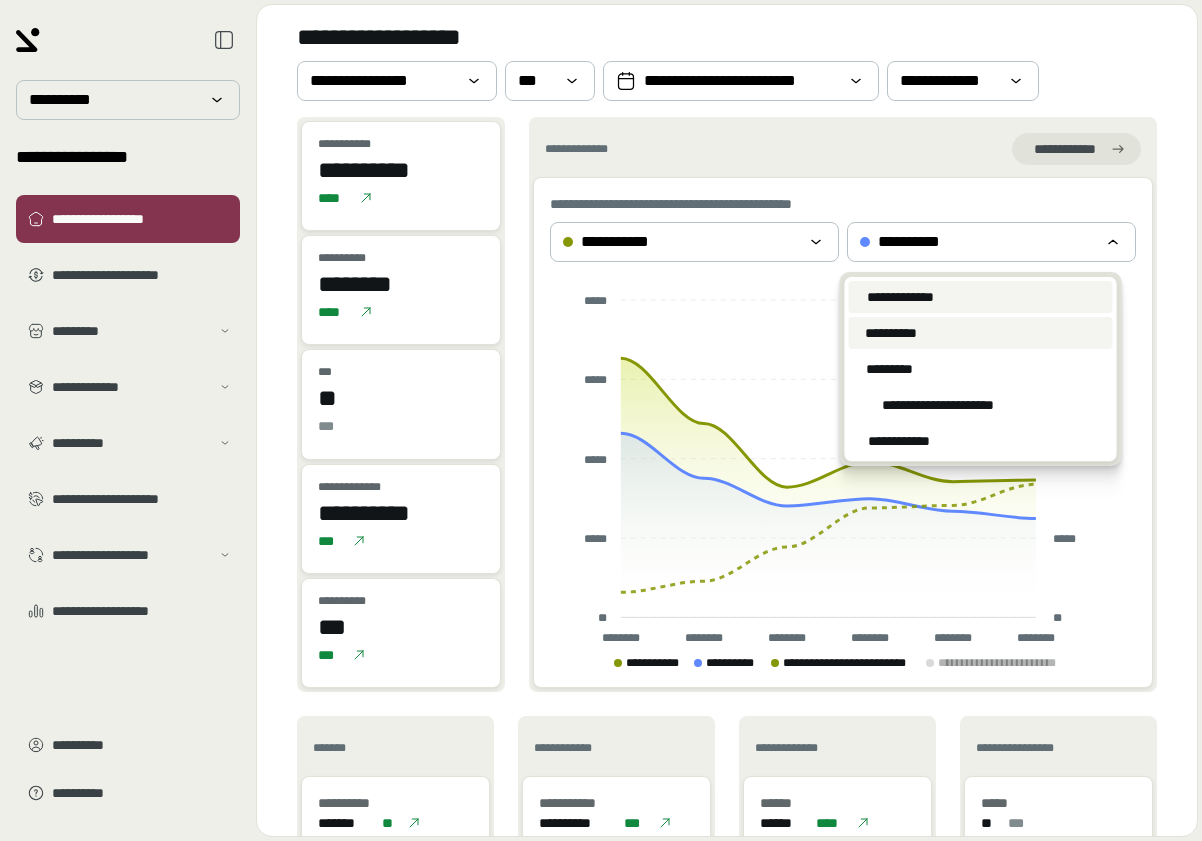 click on "**********" at bounding box center [901, 297] 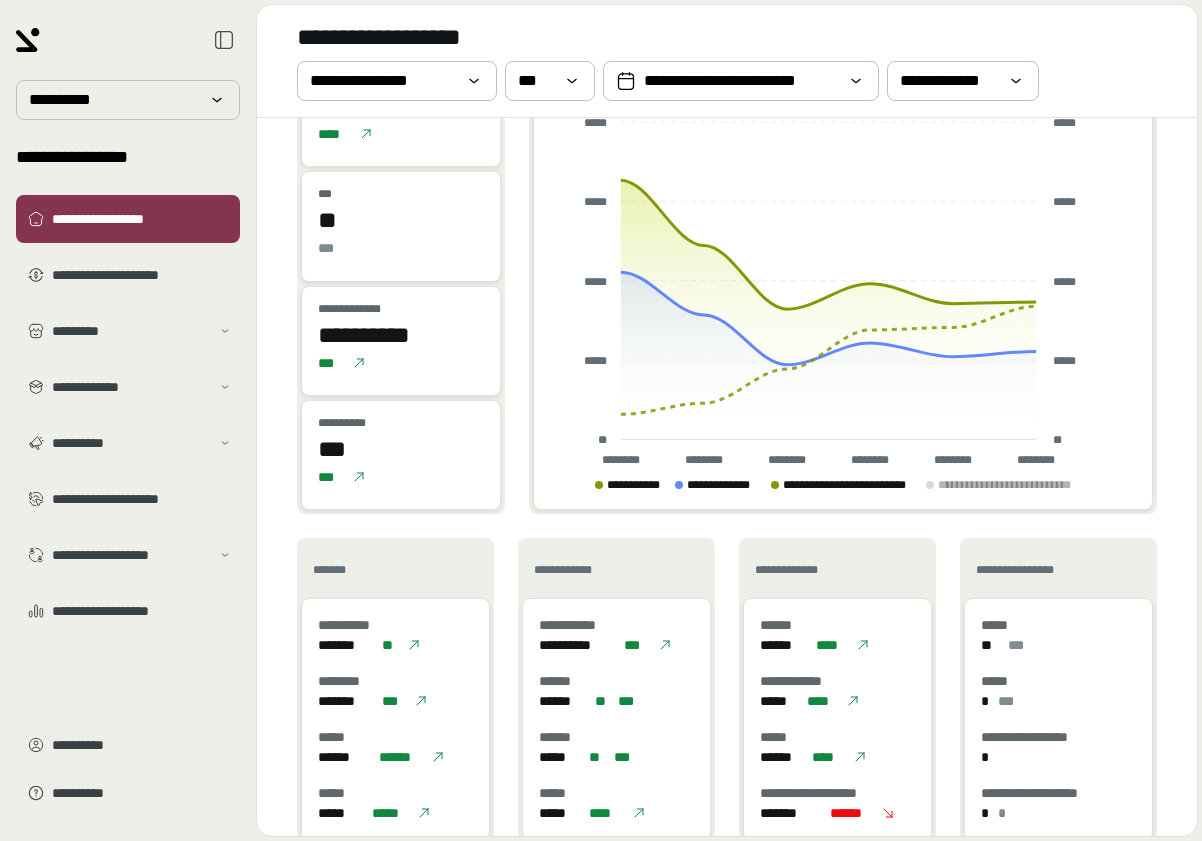 scroll, scrollTop: 183, scrollLeft: 0, axis: vertical 